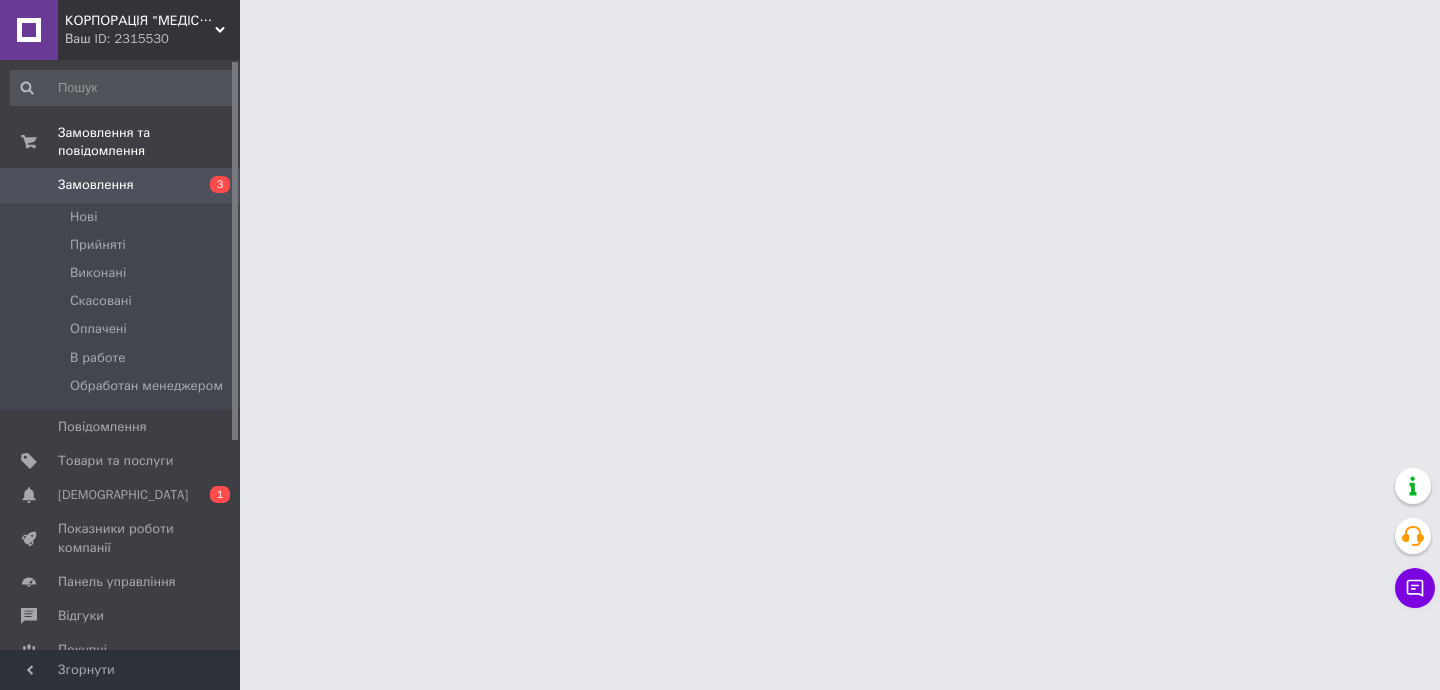 scroll, scrollTop: 0, scrollLeft: 0, axis: both 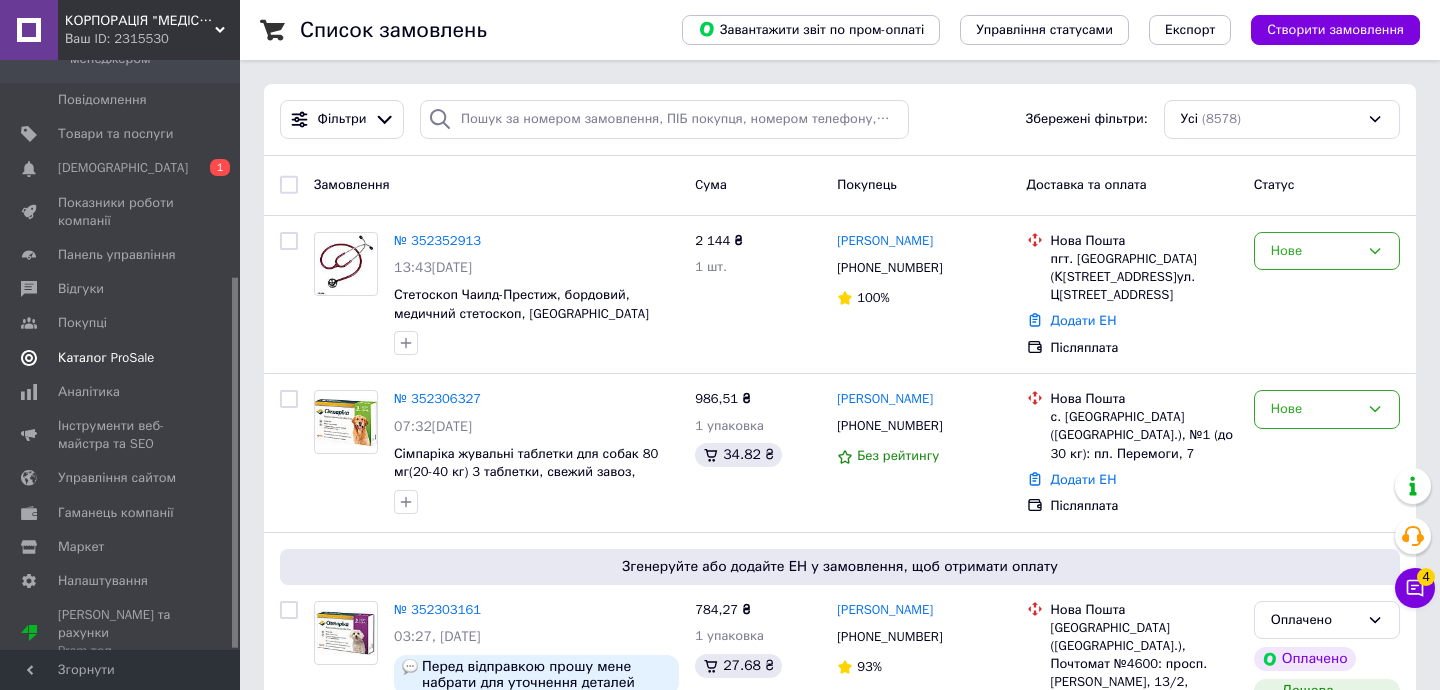 click on "Каталог ProSale" at bounding box center (106, 358) 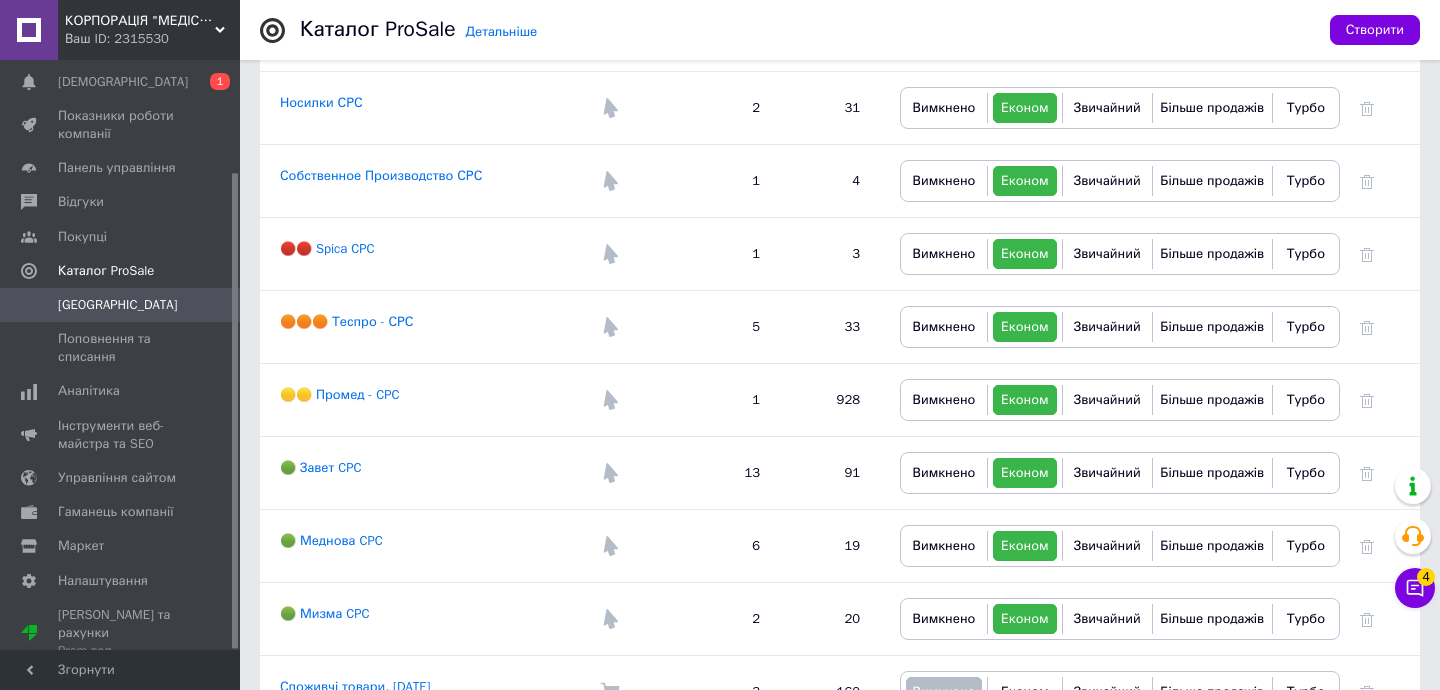 scroll, scrollTop: 2459, scrollLeft: 0, axis: vertical 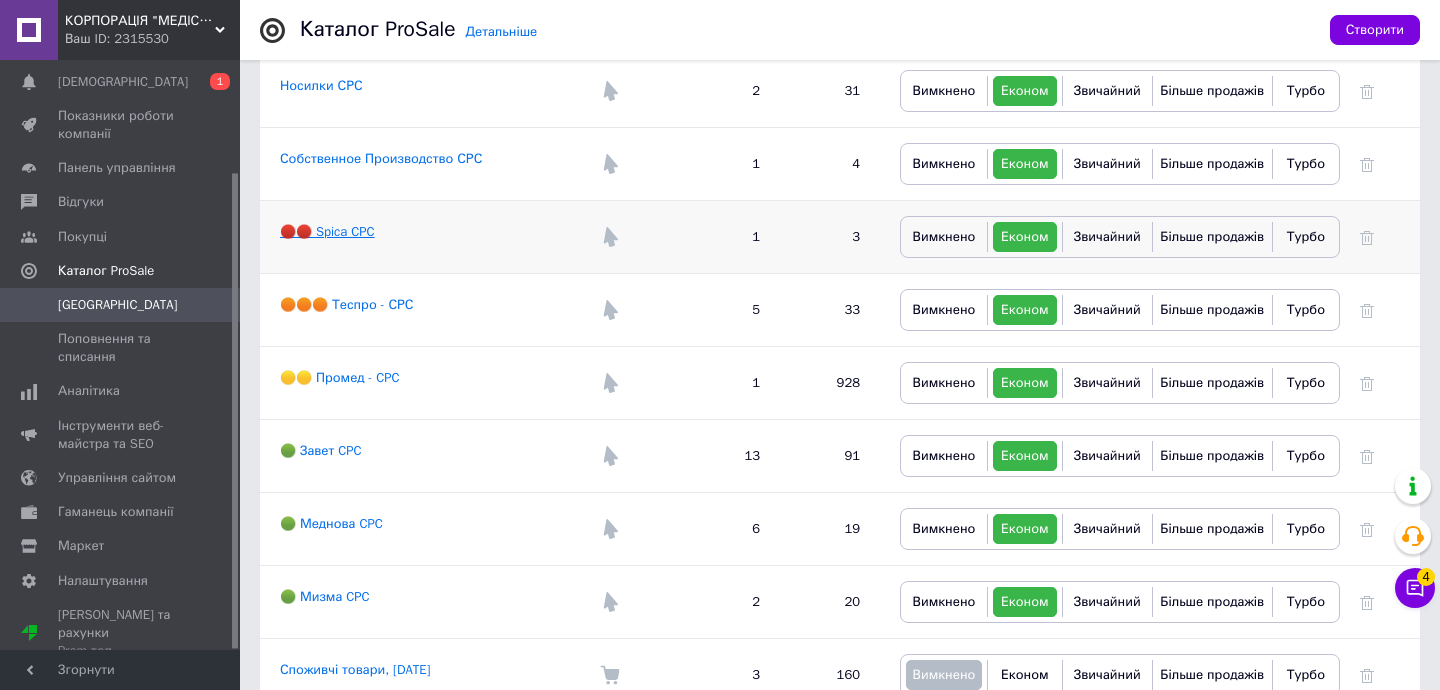 click on "🔴🔴 Spica CPC" at bounding box center (327, 231) 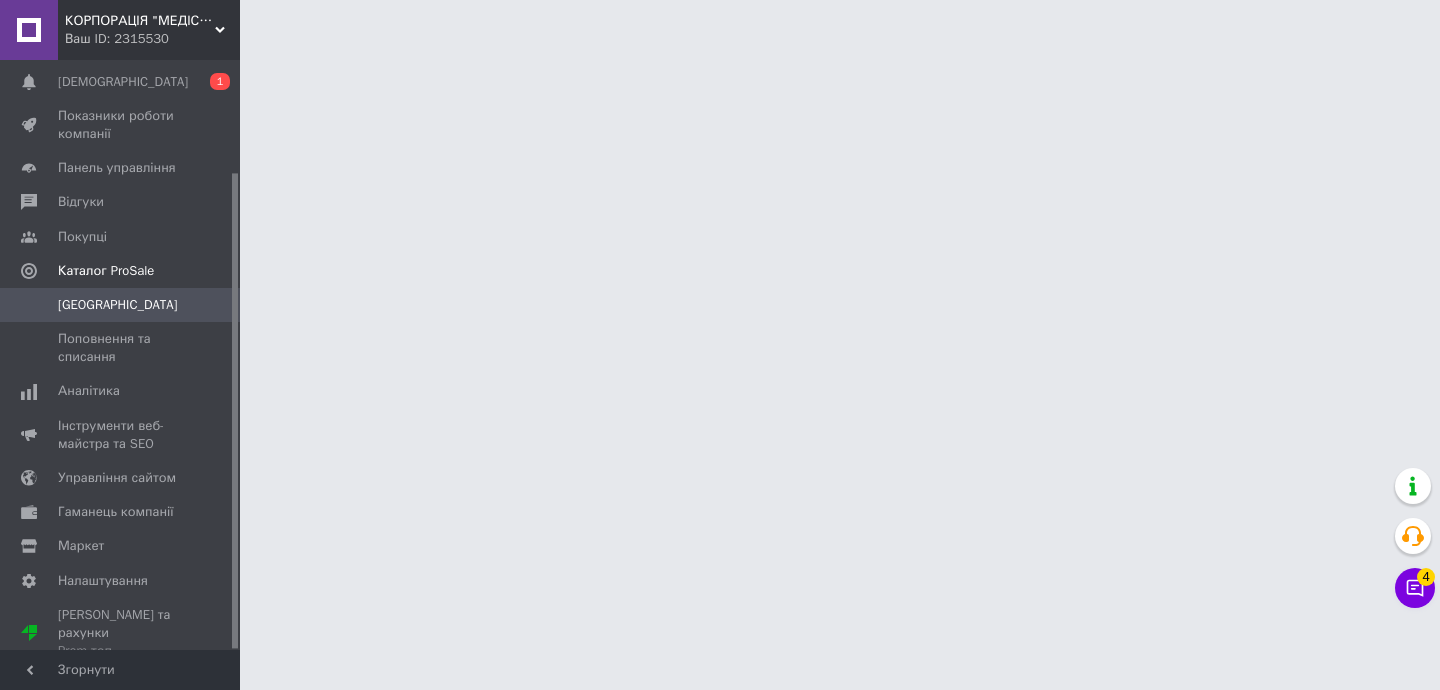 scroll, scrollTop: 0, scrollLeft: 0, axis: both 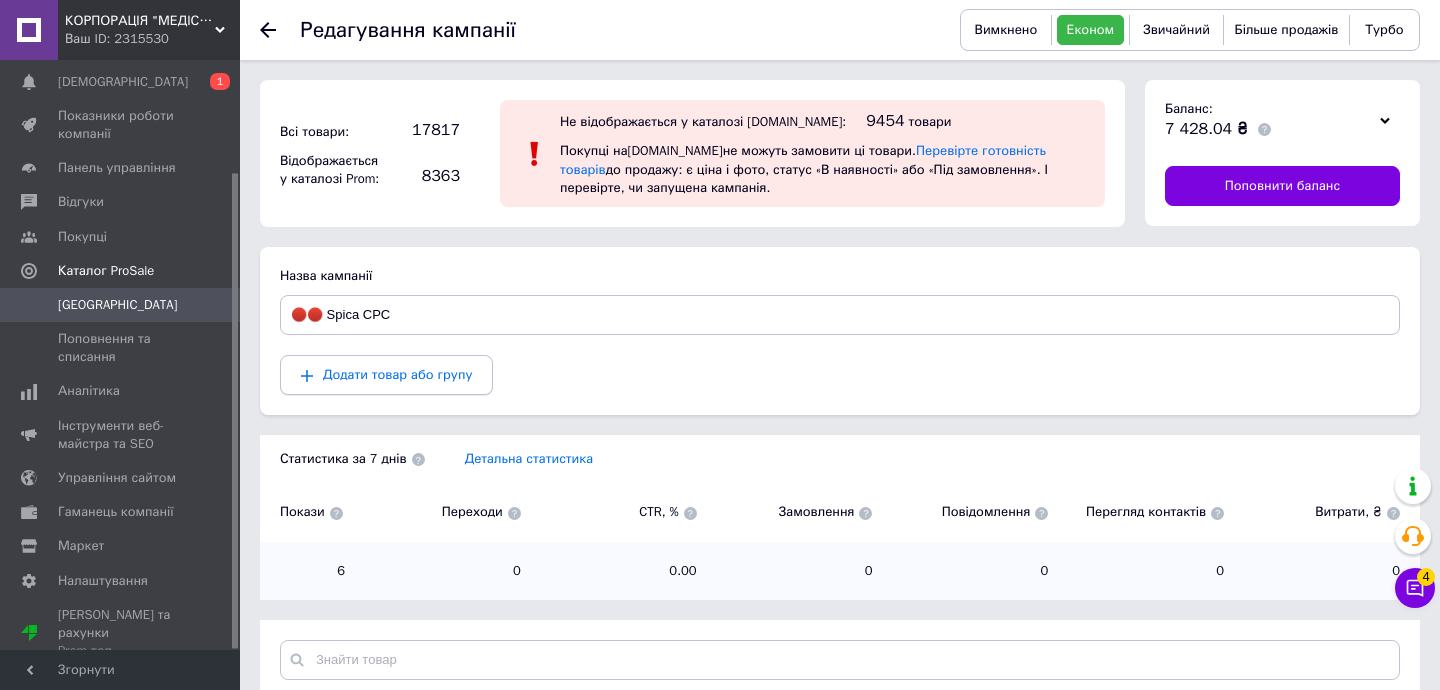 click on "Додати товар або групу" at bounding box center [397, 374] 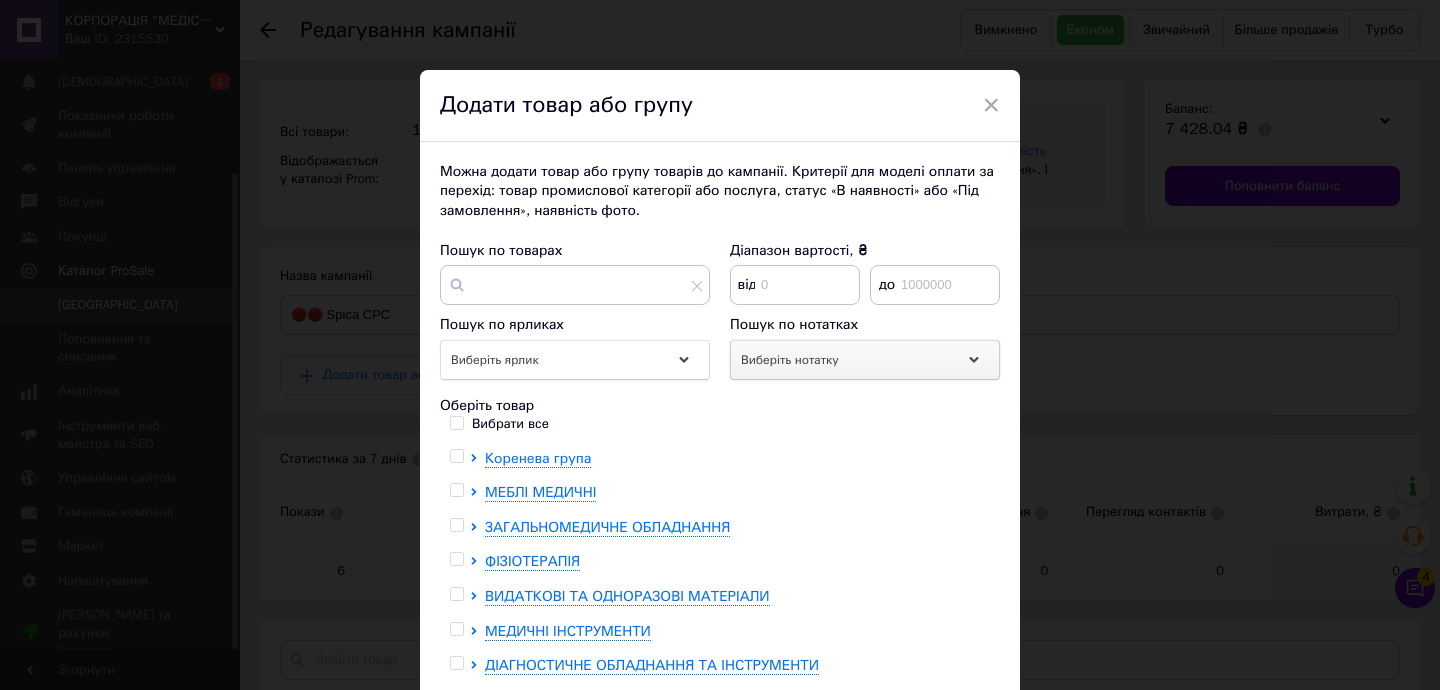 click on "Виберіть нотатку" at bounding box center (865, 360) 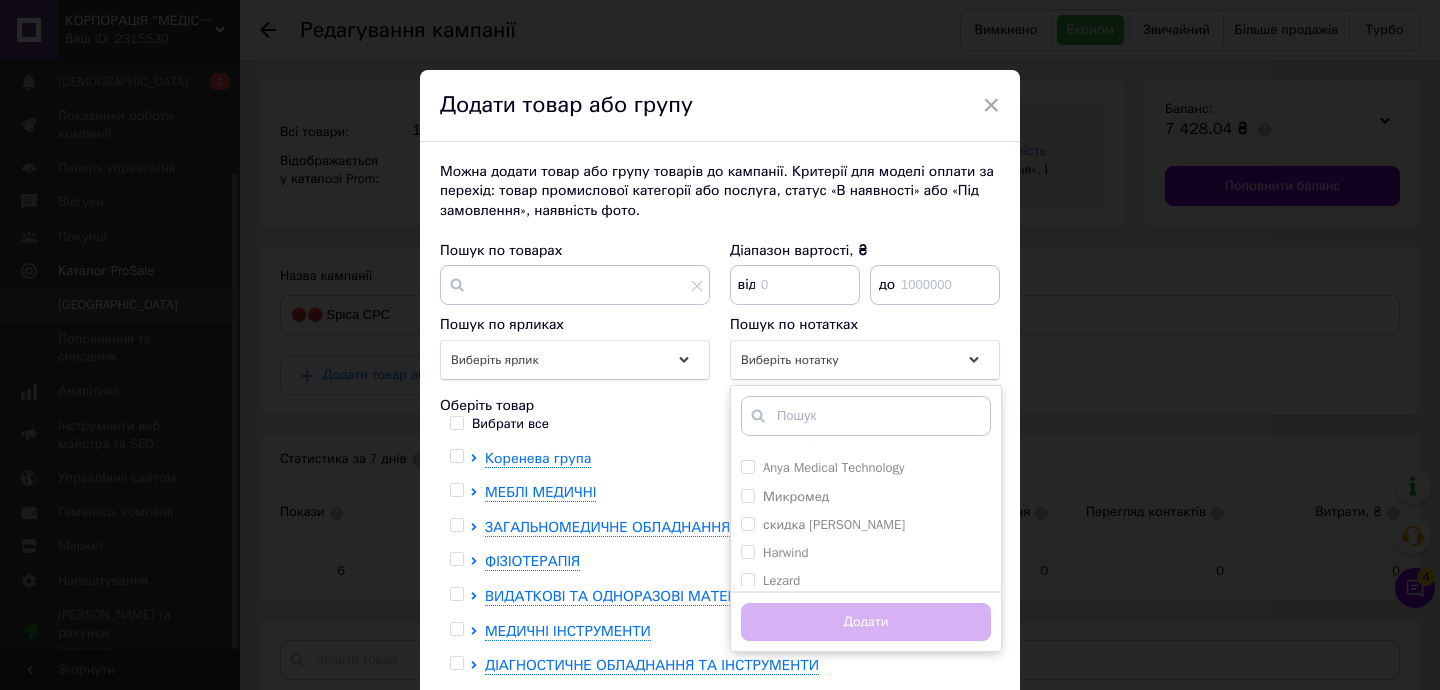 scroll, scrollTop: 1213, scrollLeft: 0, axis: vertical 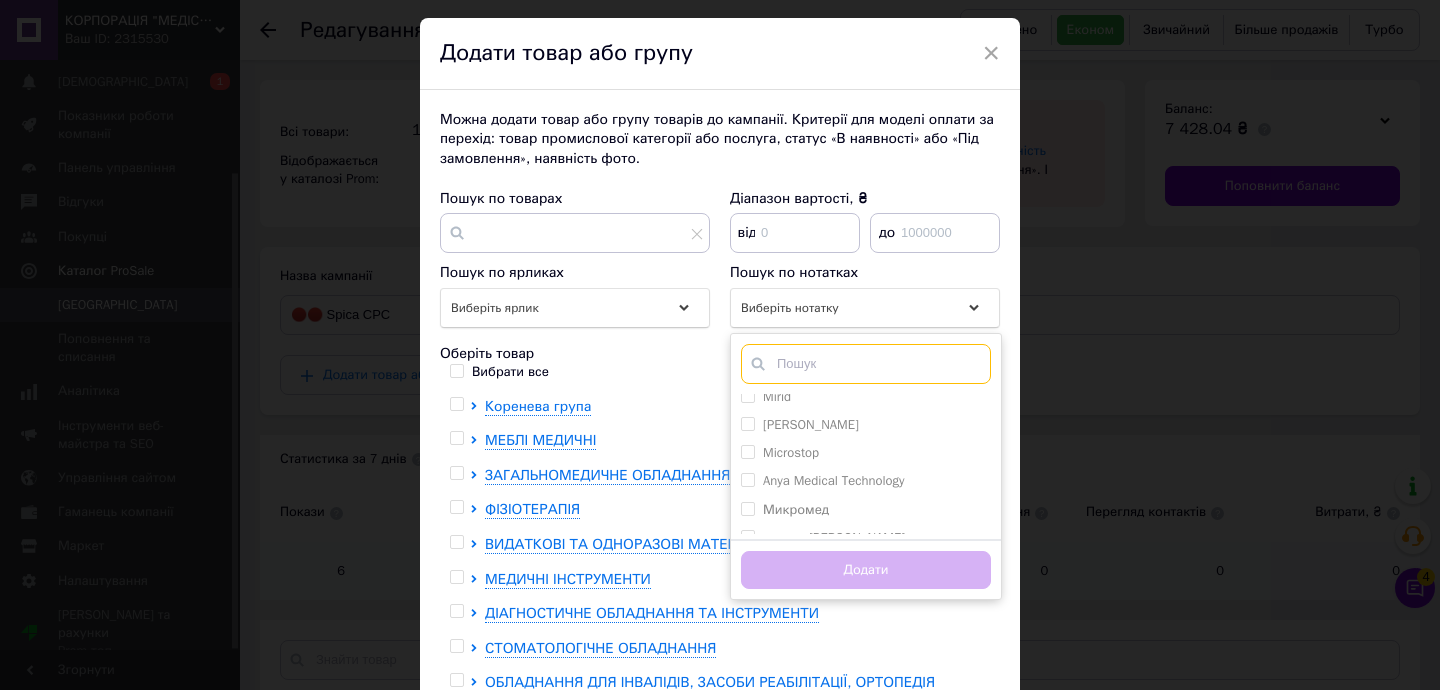click at bounding box center (866, 364) 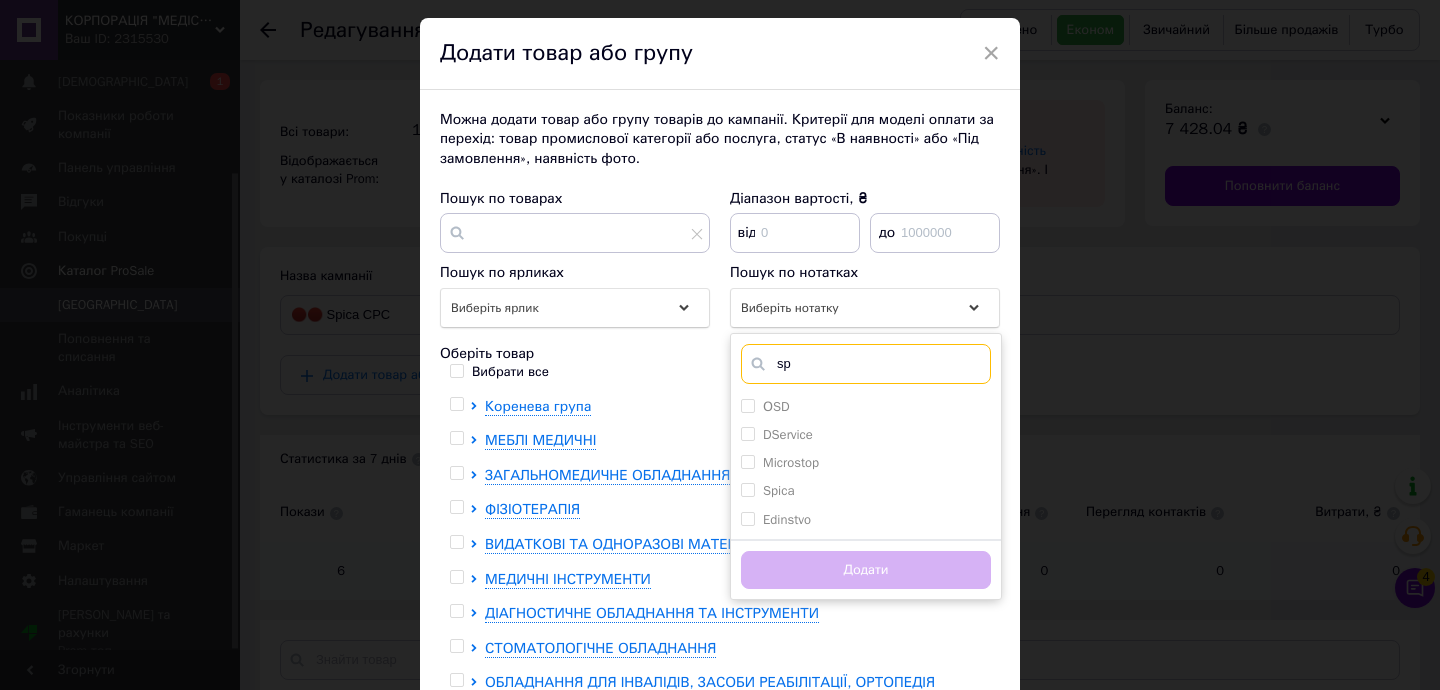 scroll, scrollTop: 0, scrollLeft: 0, axis: both 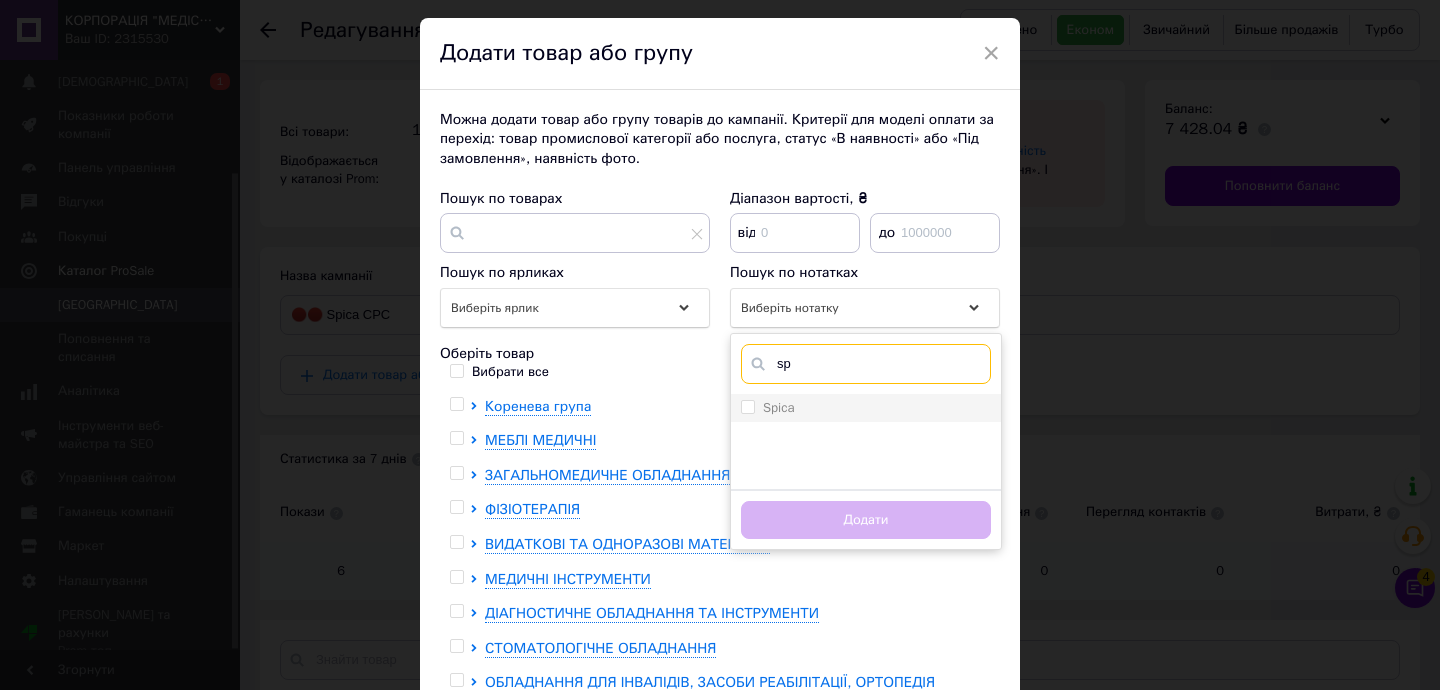 type on "sp" 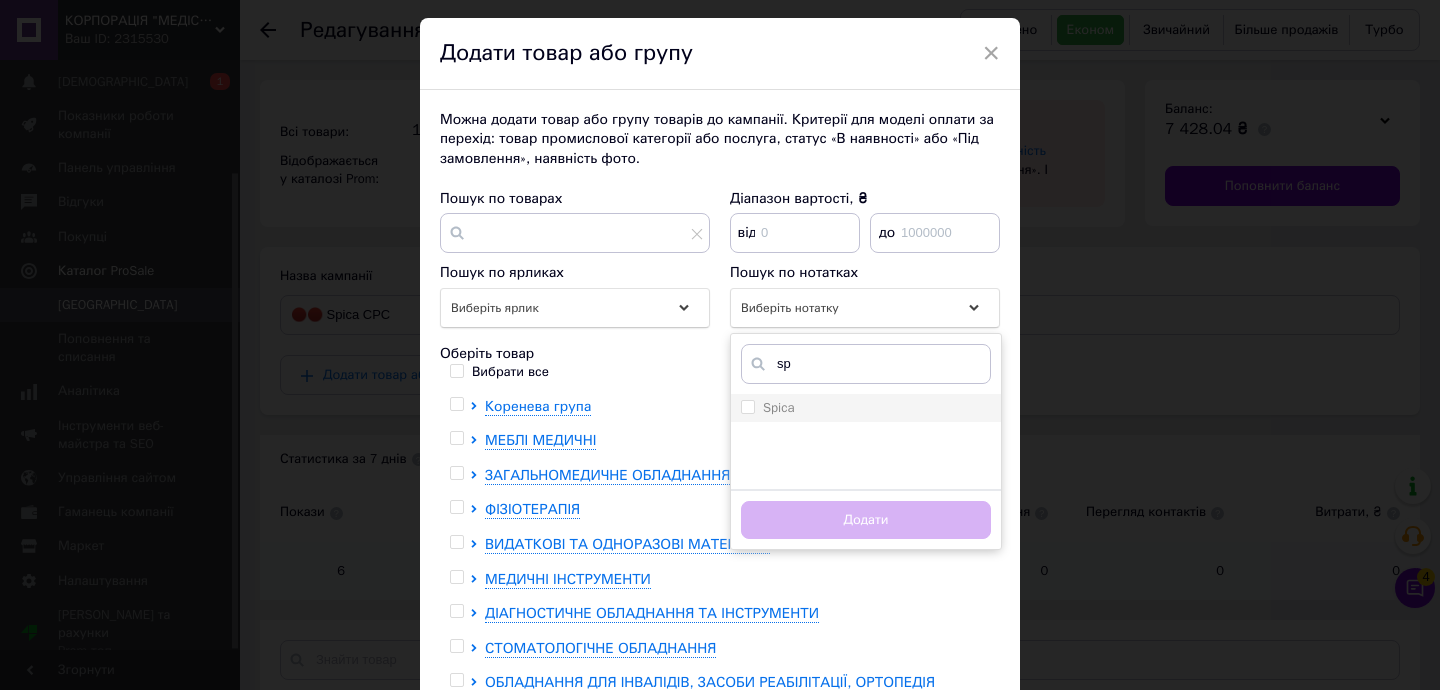 click on "Spica" at bounding box center (866, 408) 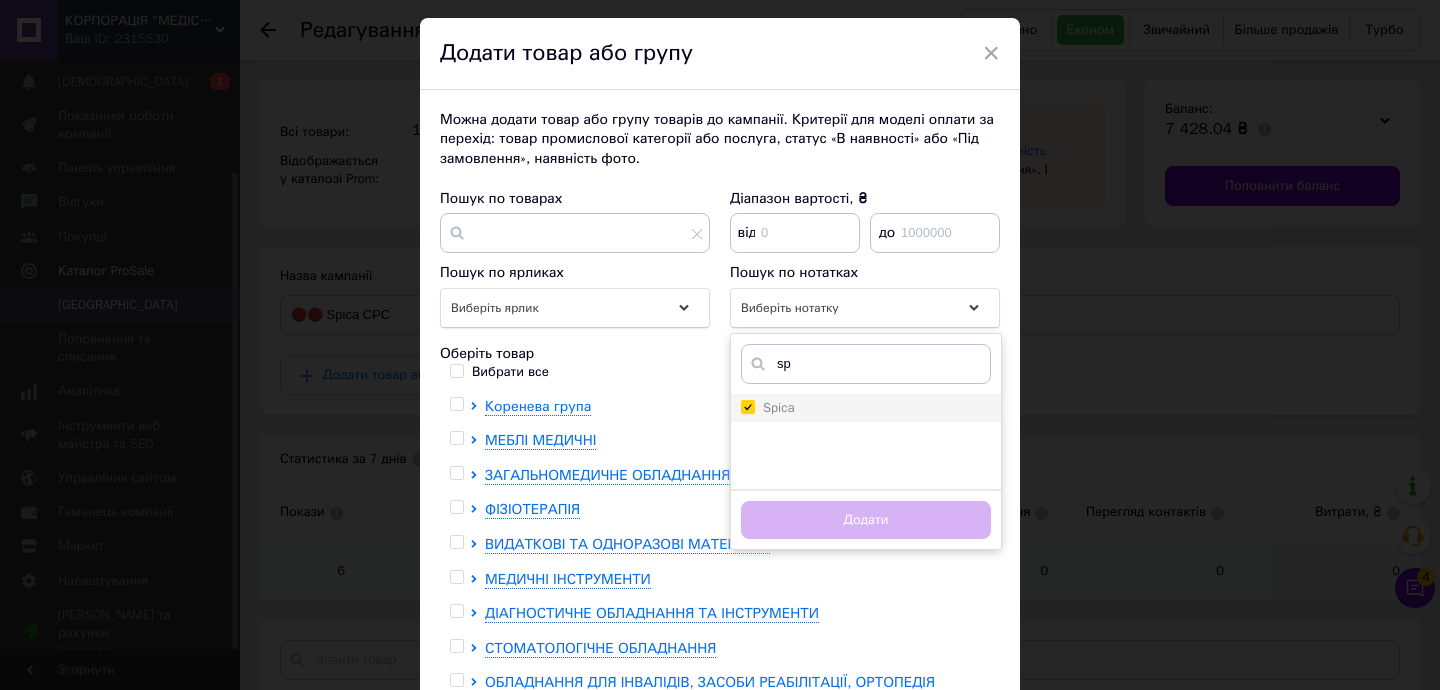 checkbox on "true" 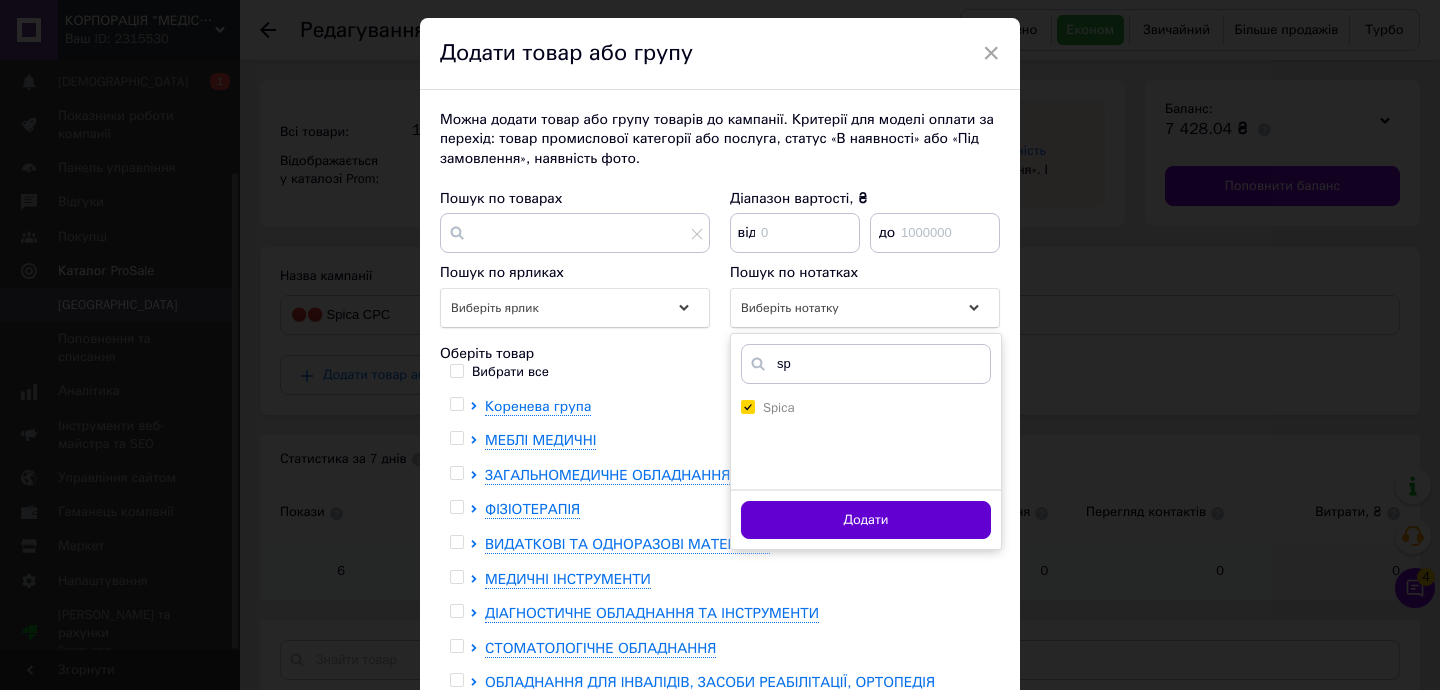click on "Додати" at bounding box center (866, 520) 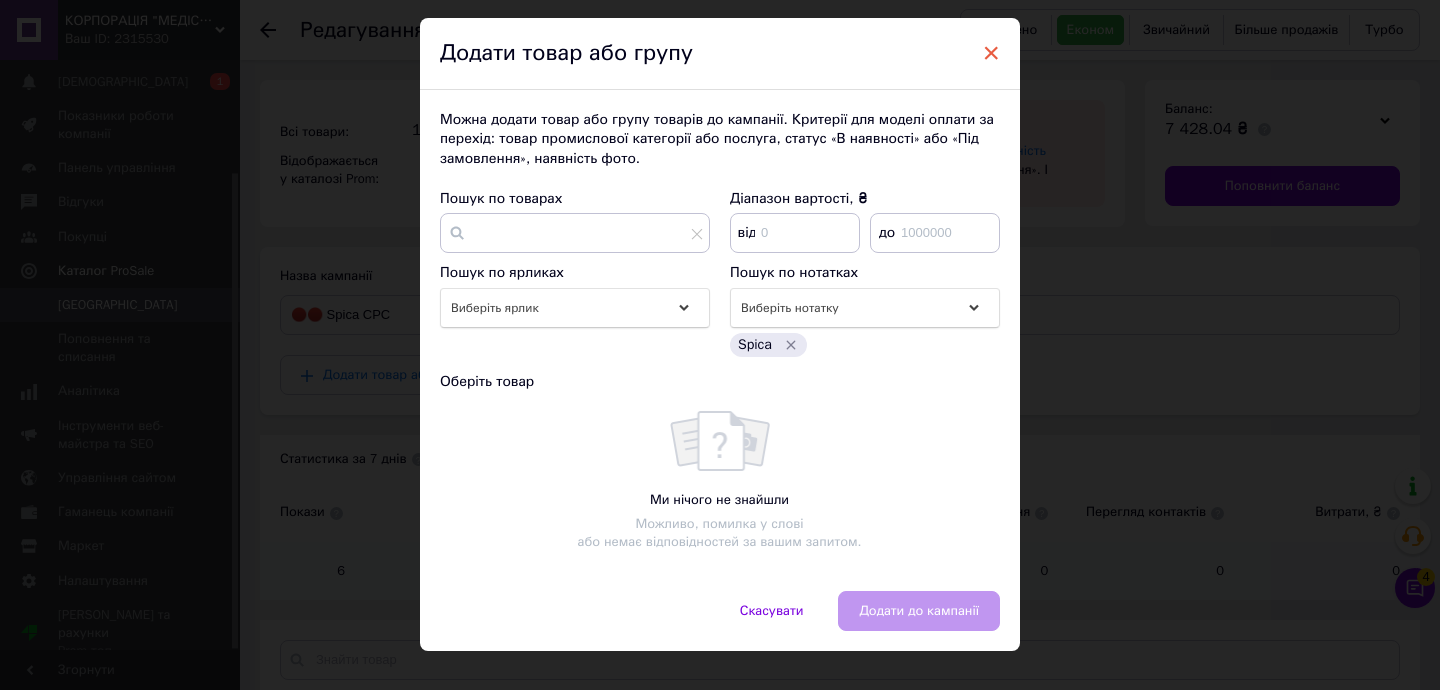 click on "×" at bounding box center [991, 53] 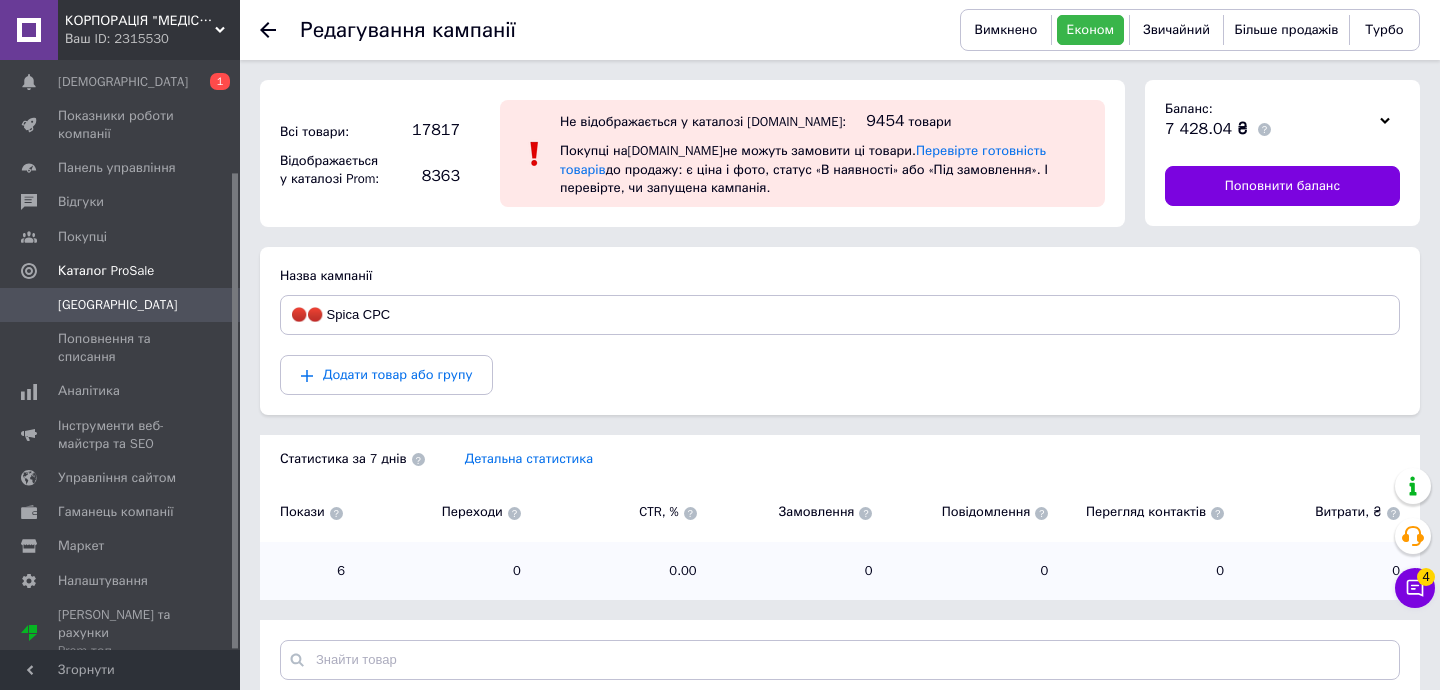 click at bounding box center [280, 30] 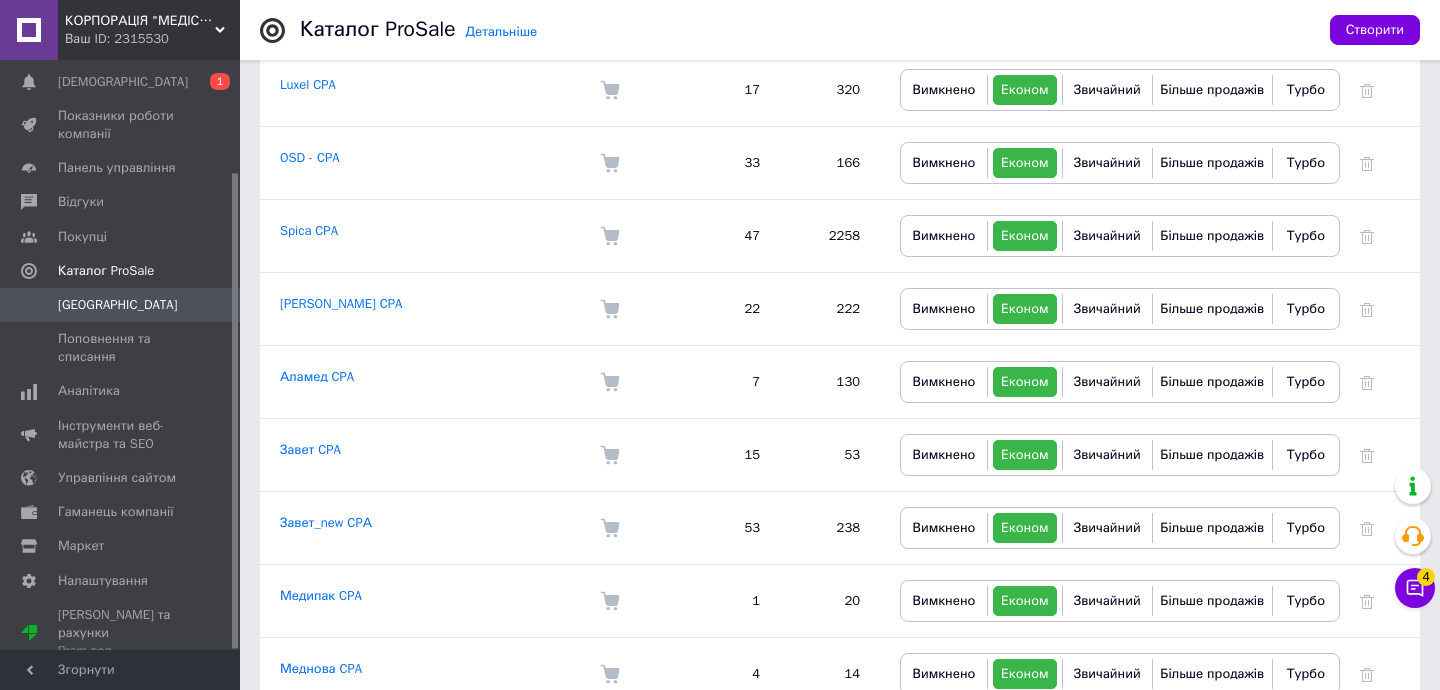 scroll, scrollTop: 664, scrollLeft: 0, axis: vertical 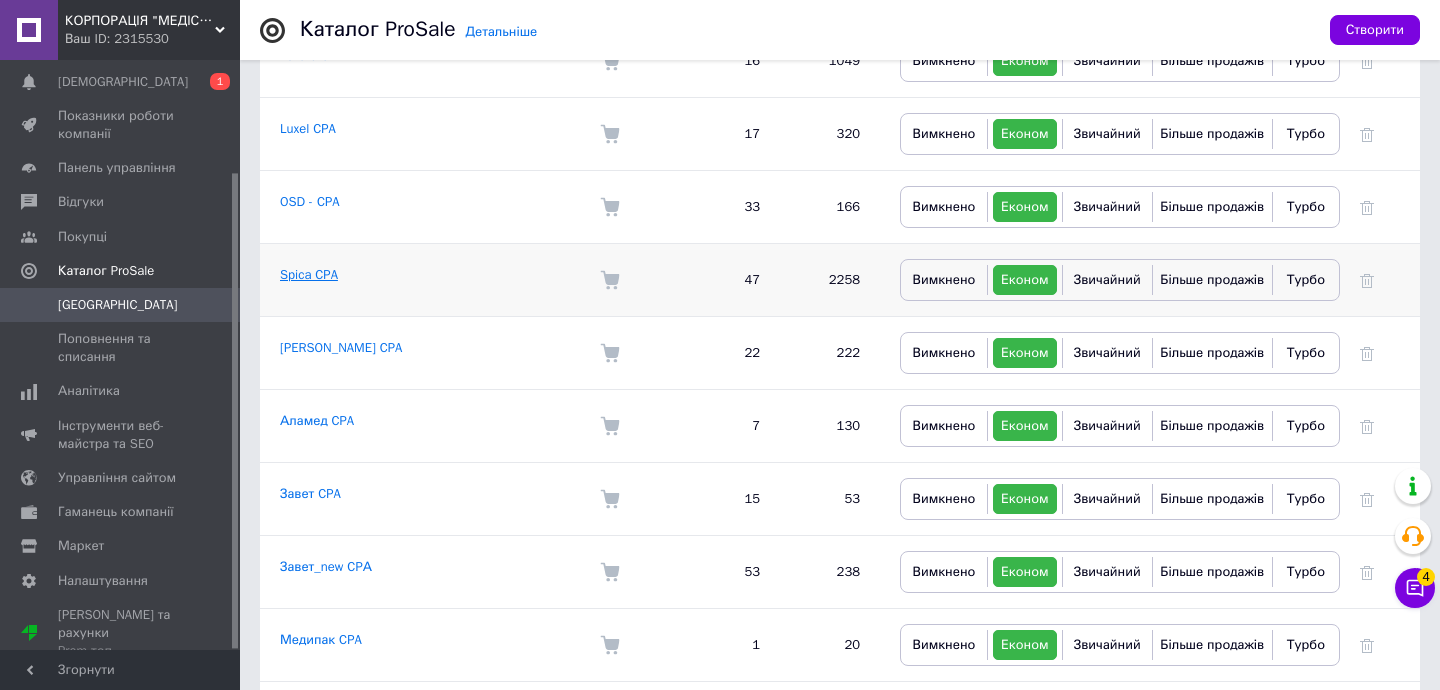 click on "Spica CPA" at bounding box center (309, 274) 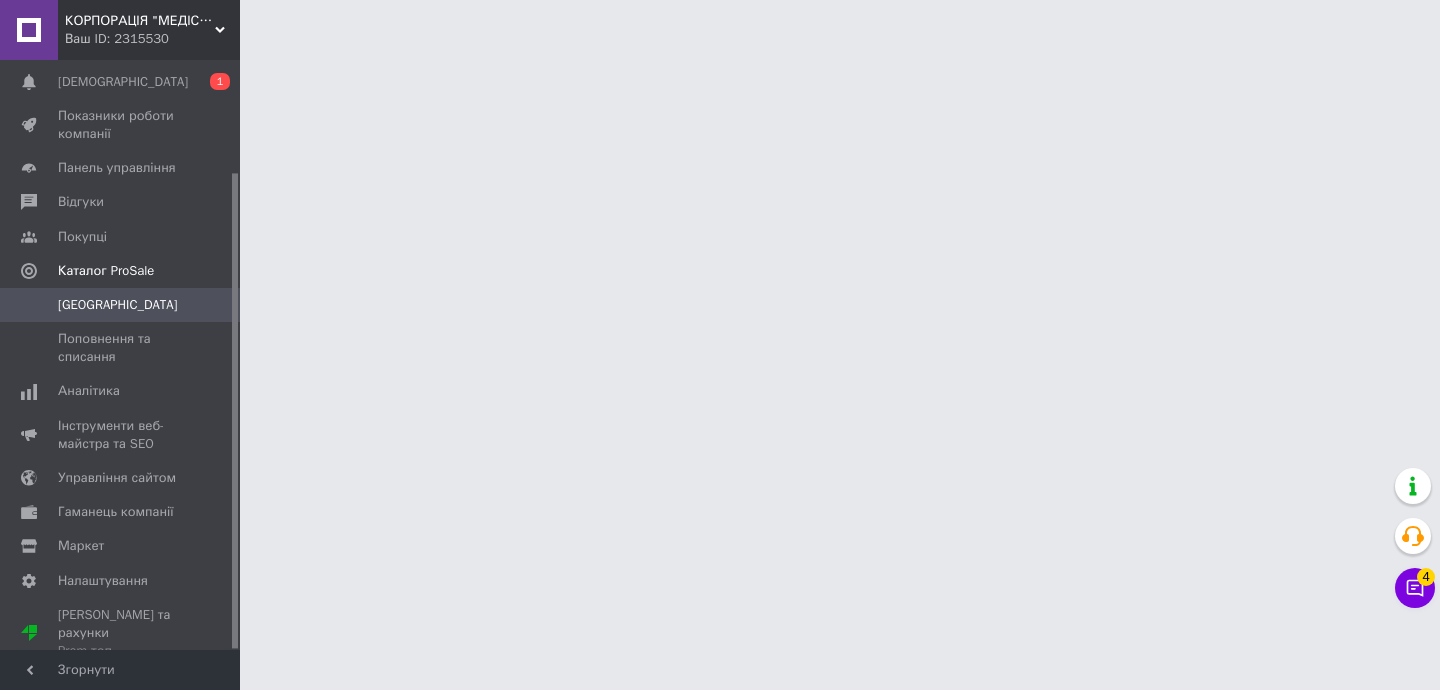 scroll, scrollTop: 0, scrollLeft: 0, axis: both 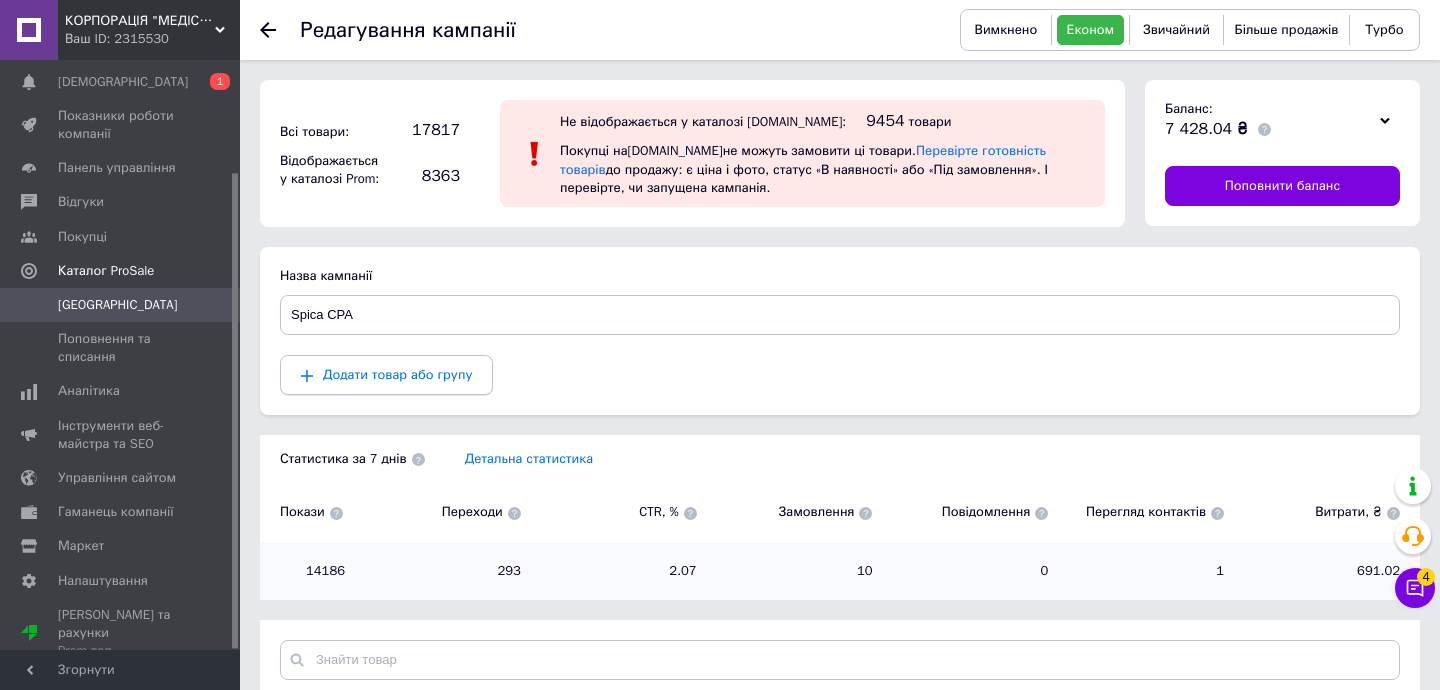 click on "Додати товар або групу" at bounding box center (397, 374) 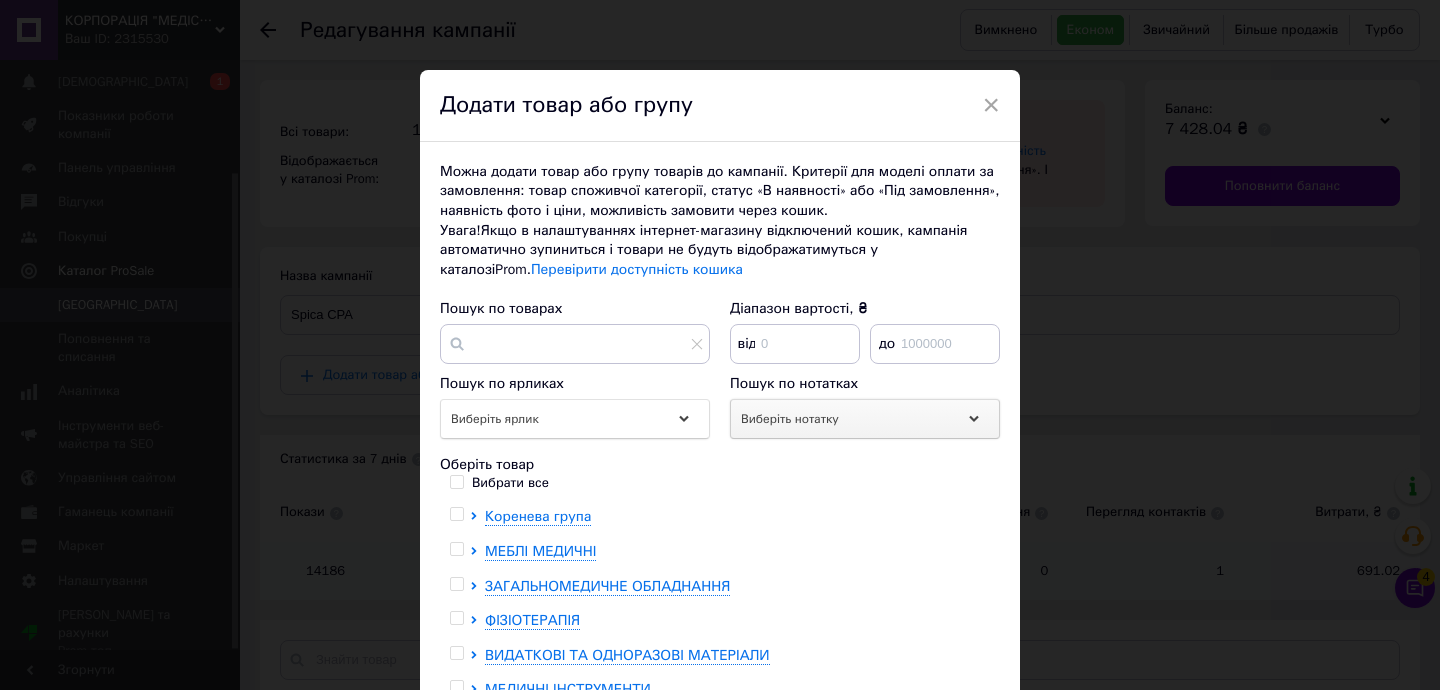 click on "Виберіть нотатку" at bounding box center (790, 419) 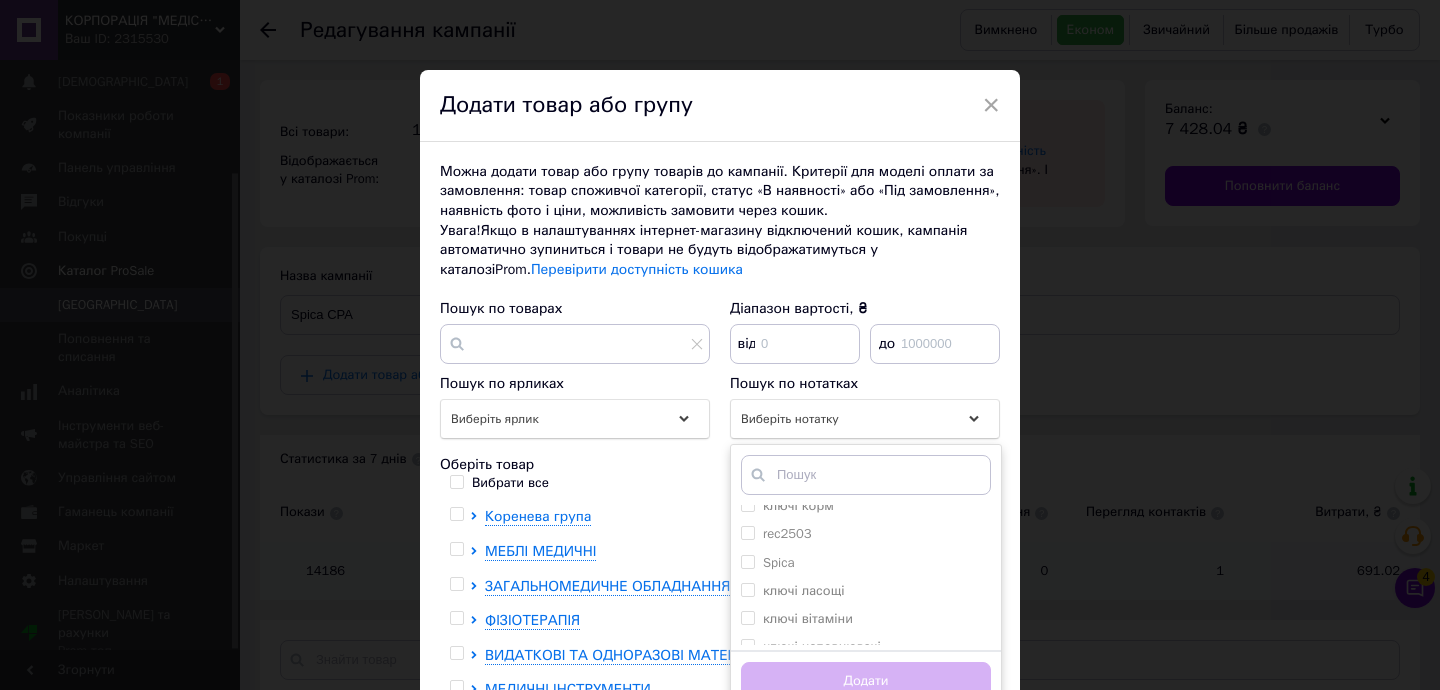 scroll, scrollTop: 1310, scrollLeft: 0, axis: vertical 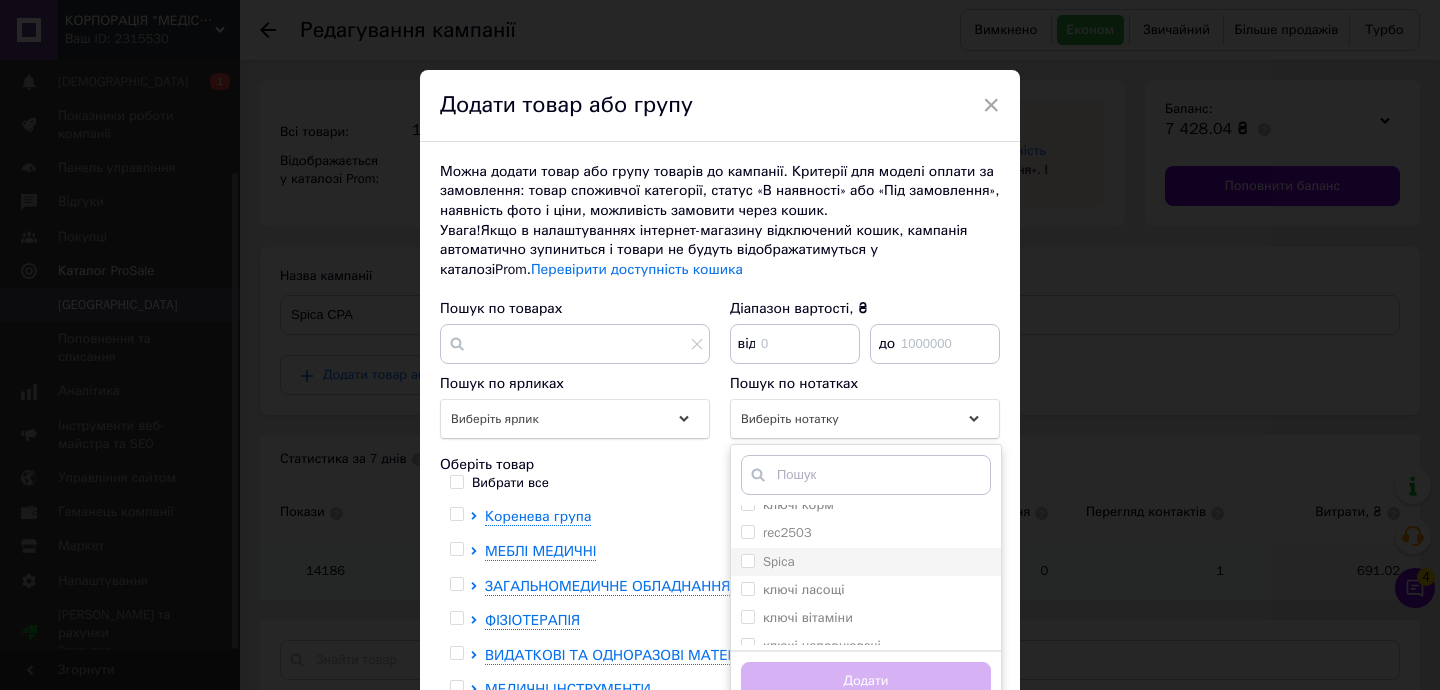 click on "Spica" at bounding box center [778, 561] 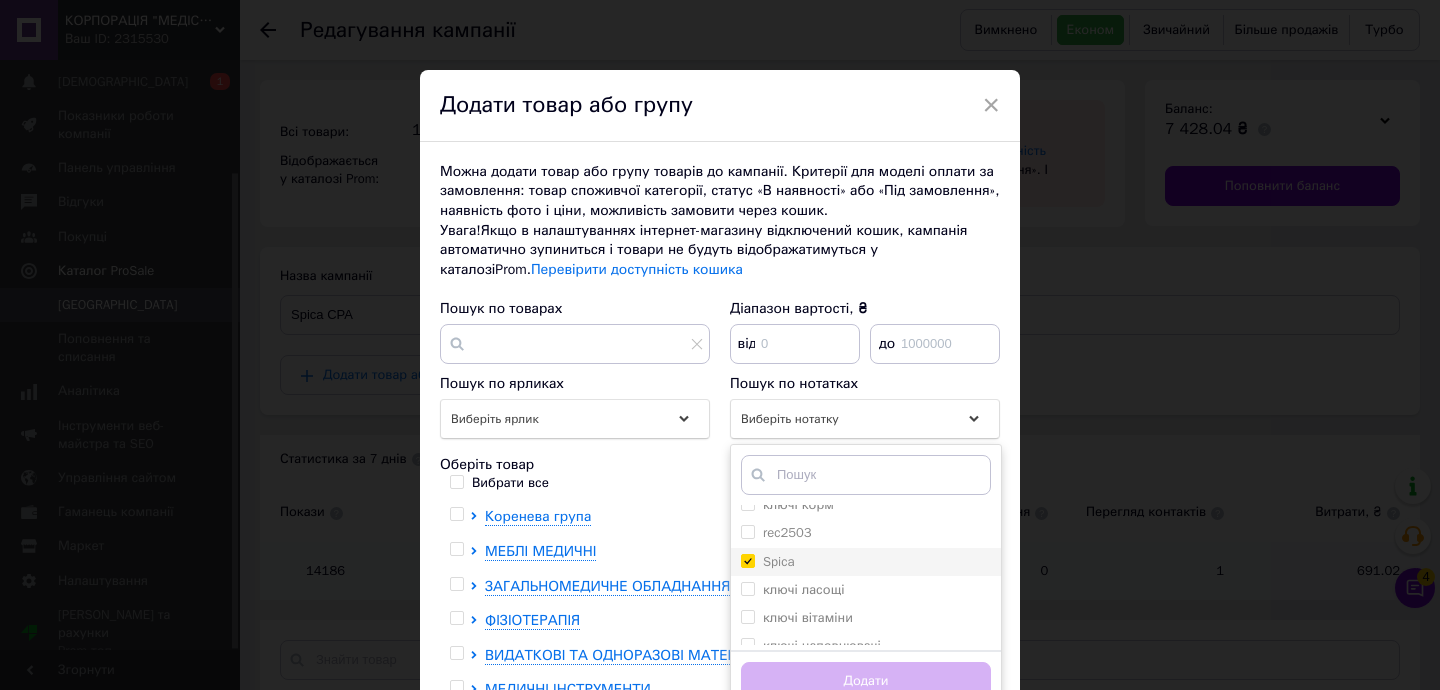 checkbox on "true" 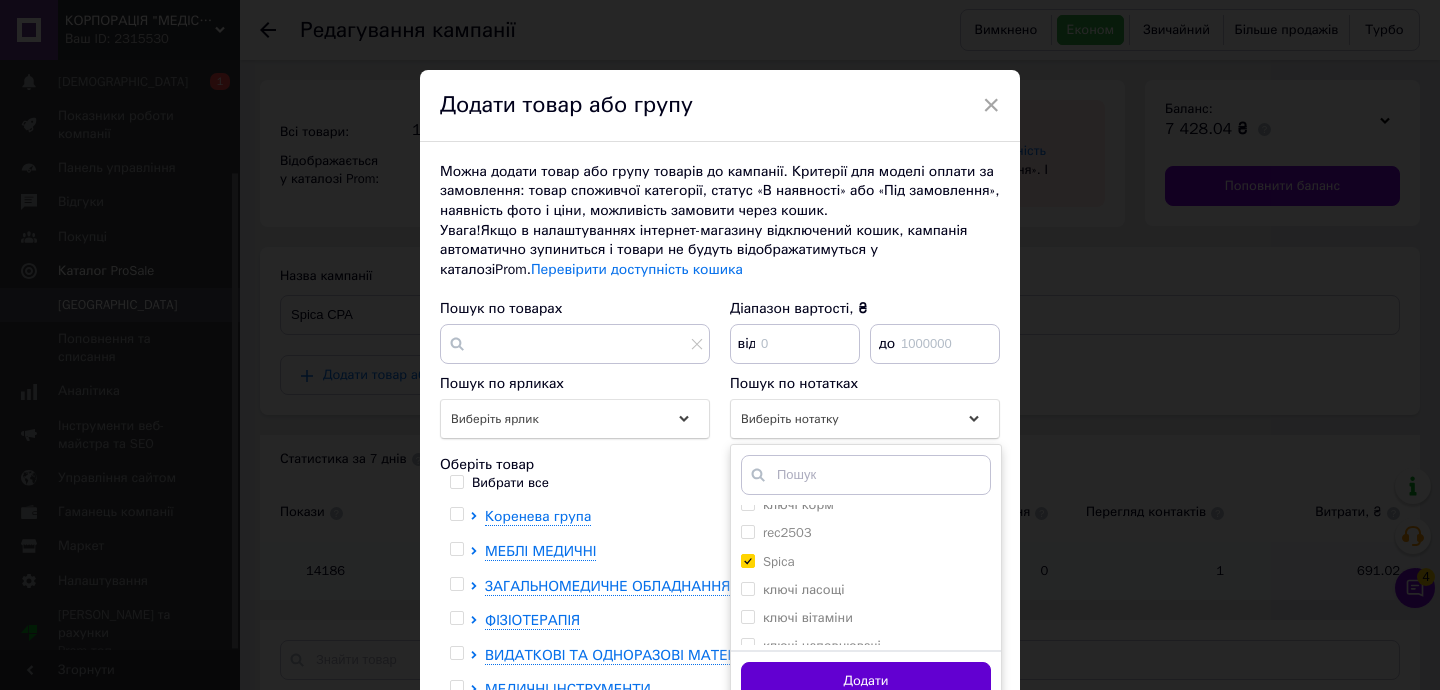 click on "Додати" at bounding box center [866, 681] 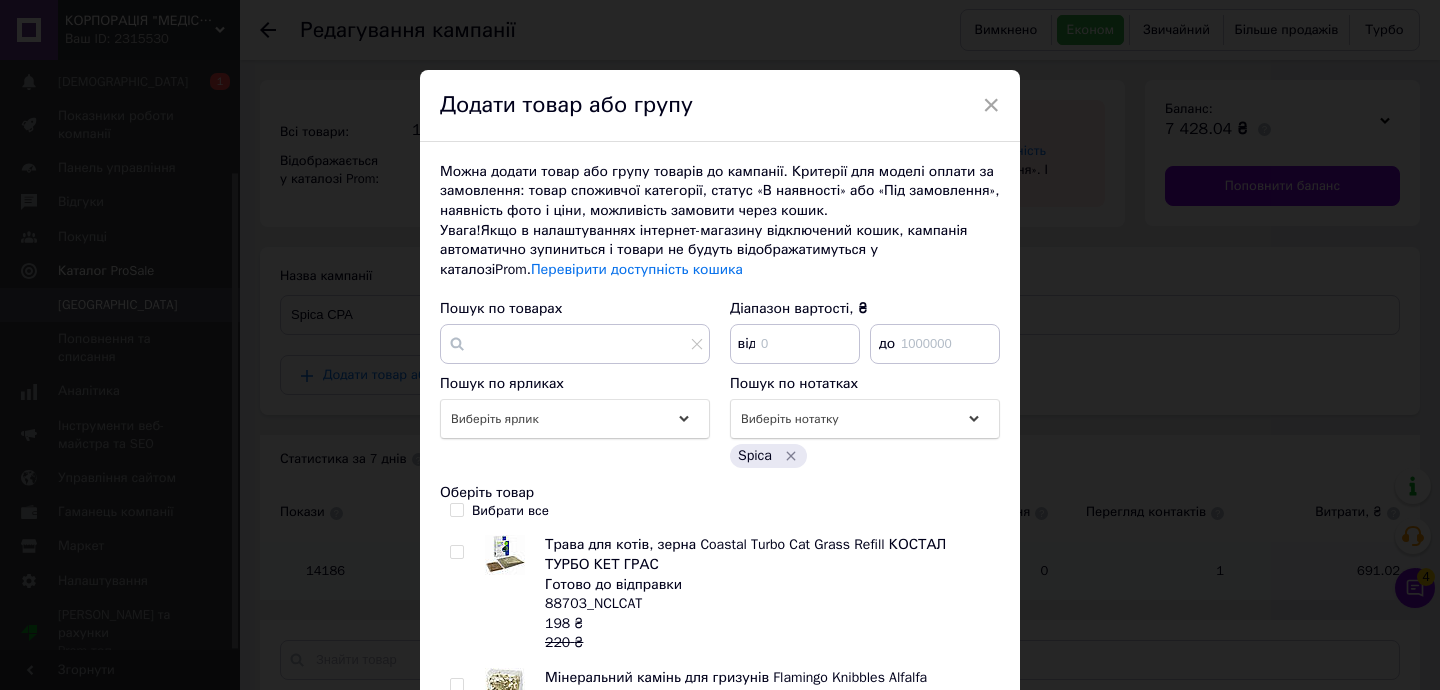 click on "Вибрати все" at bounding box center [456, 509] 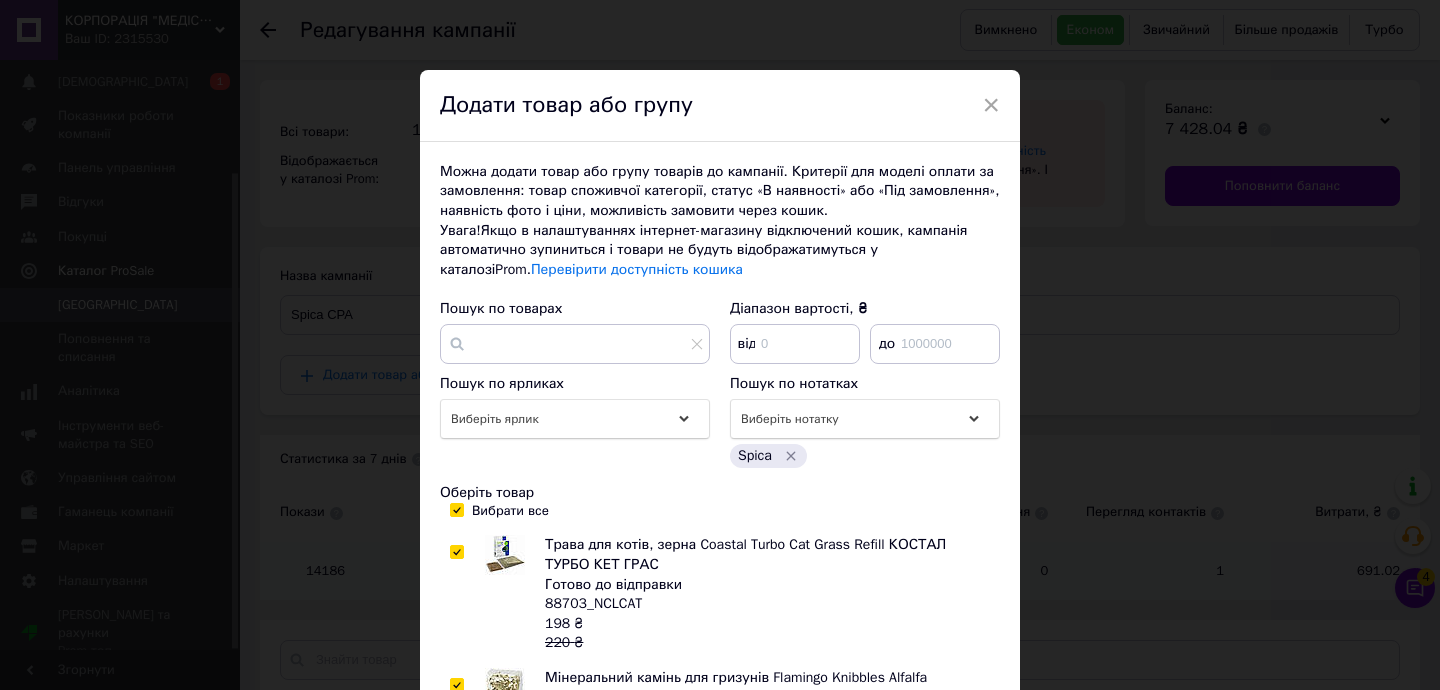 checkbox on "true" 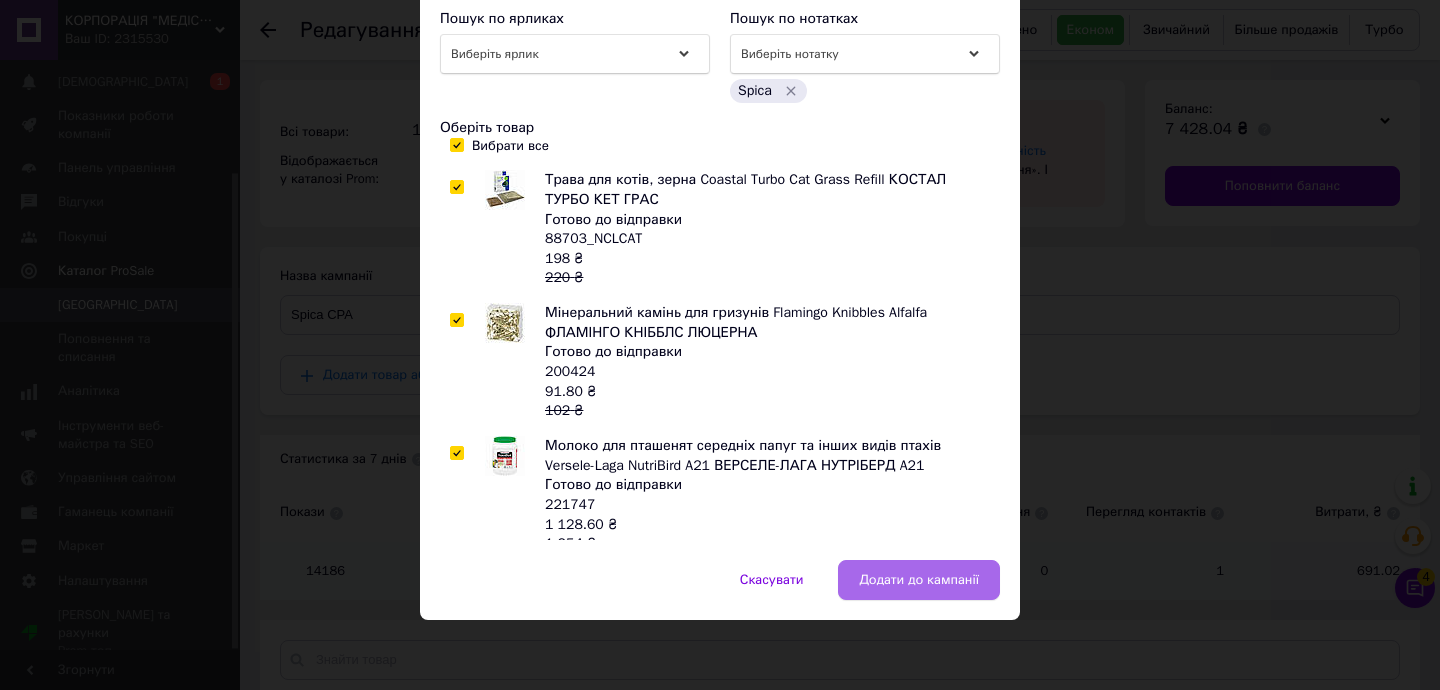 click on "Додати до кампанії" at bounding box center (919, 580) 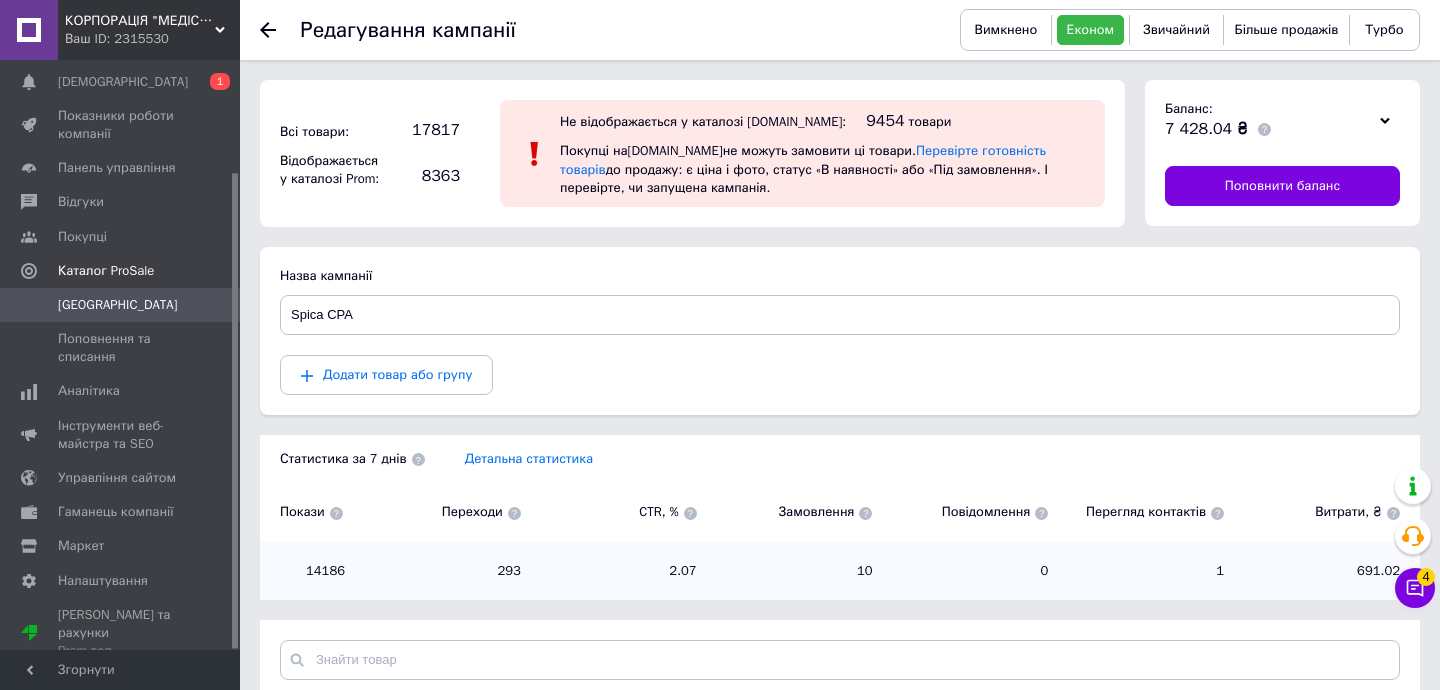 click on "[GEOGRAPHIC_DATA]" at bounding box center [118, 305] 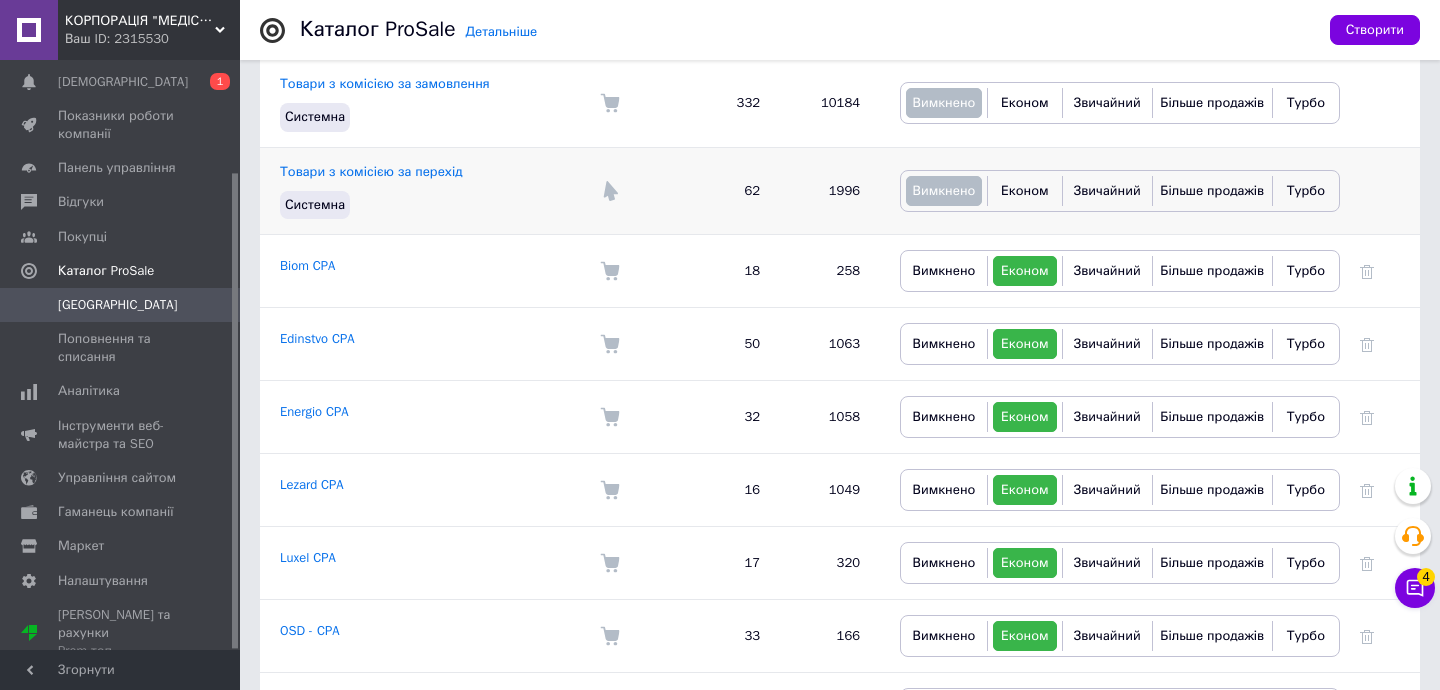 scroll, scrollTop: 337, scrollLeft: 0, axis: vertical 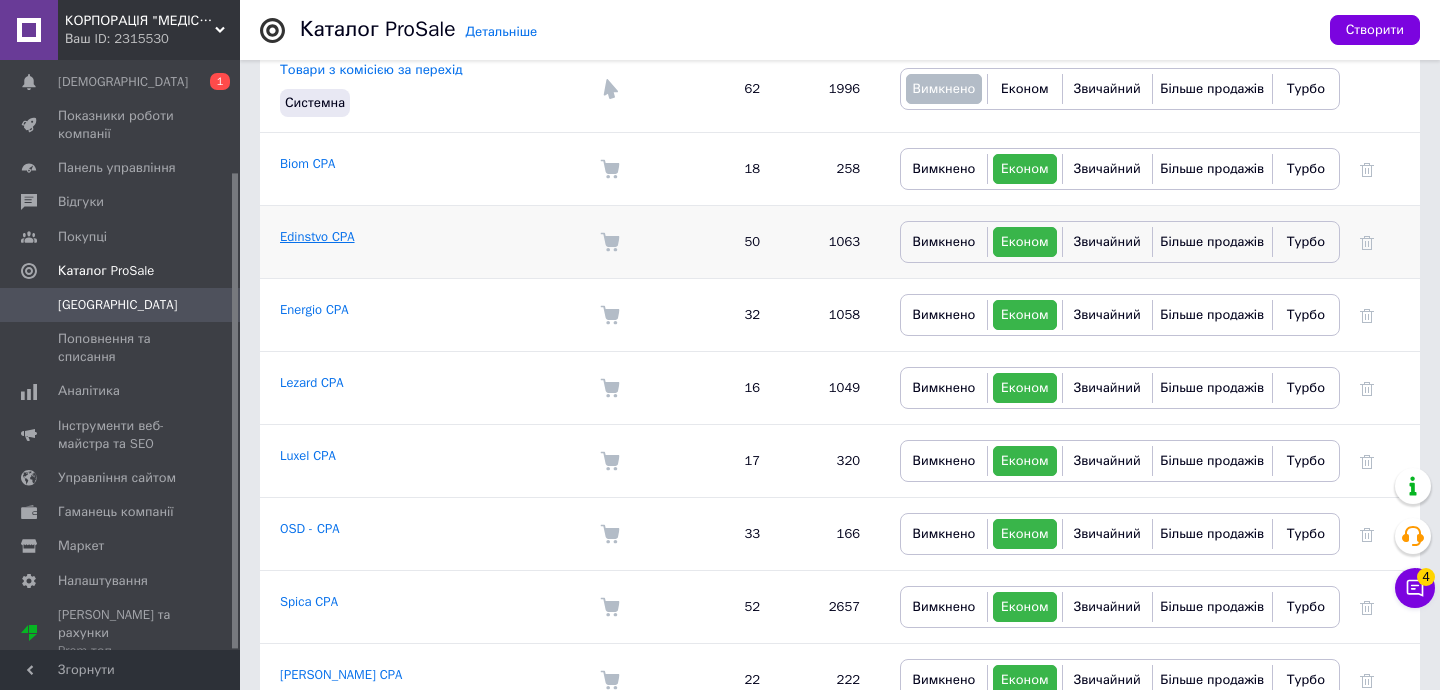 click on "Edinstvo CPA" at bounding box center (317, 236) 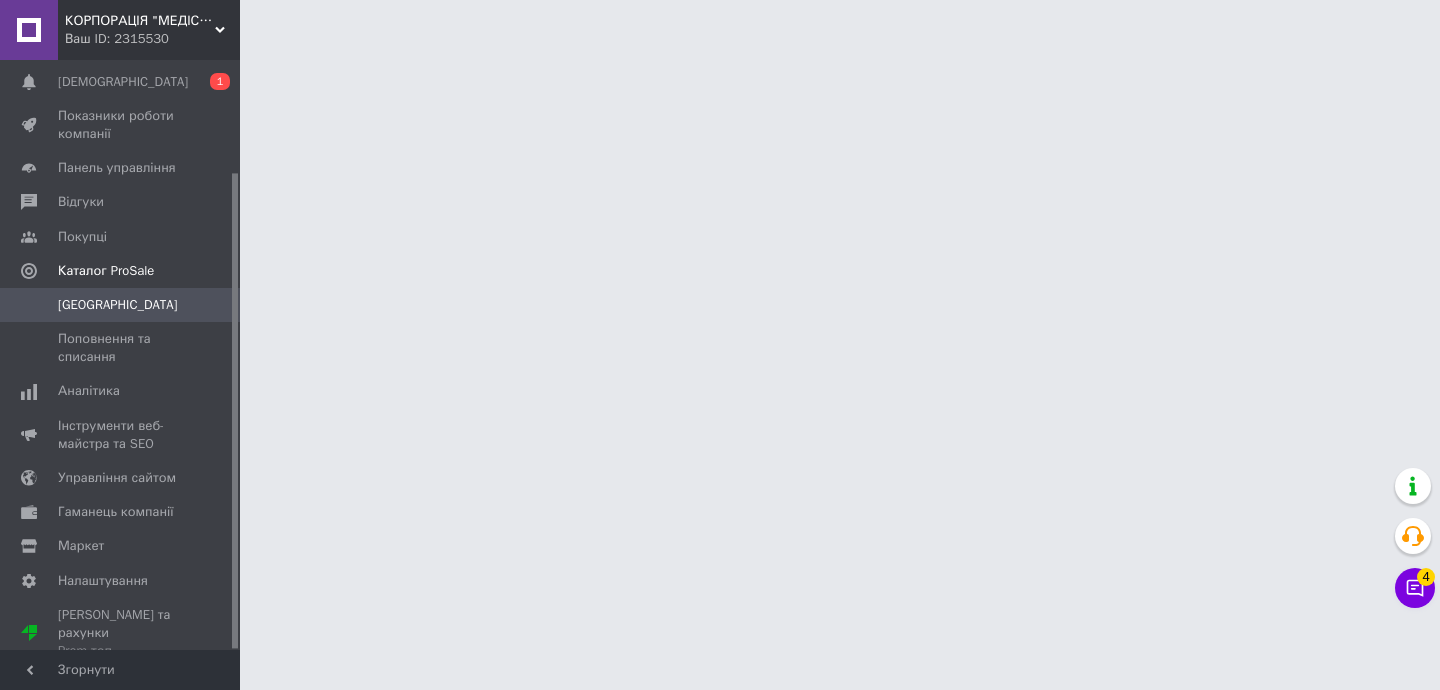 scroll, scrollTop: 0, scrollLeft: 0, axis: both 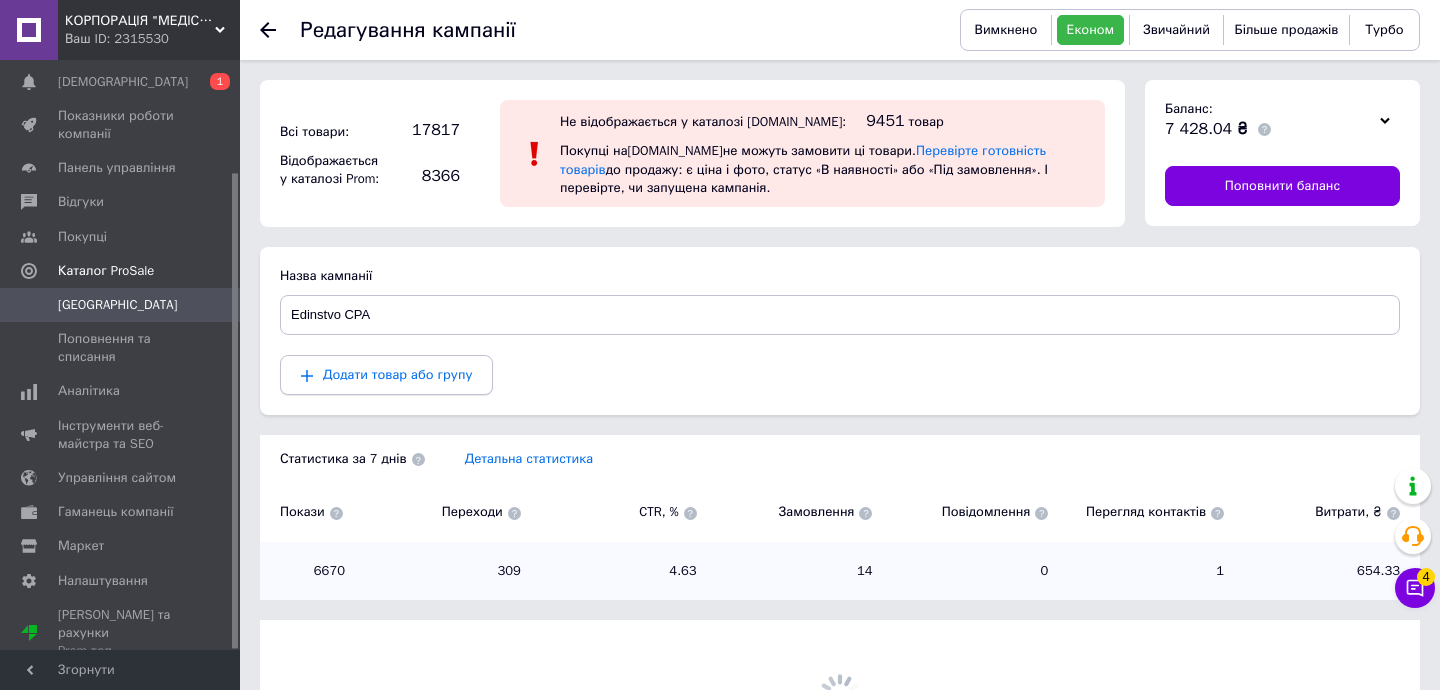 click on "Додати товар або групу" at bounding box center (397, 374) 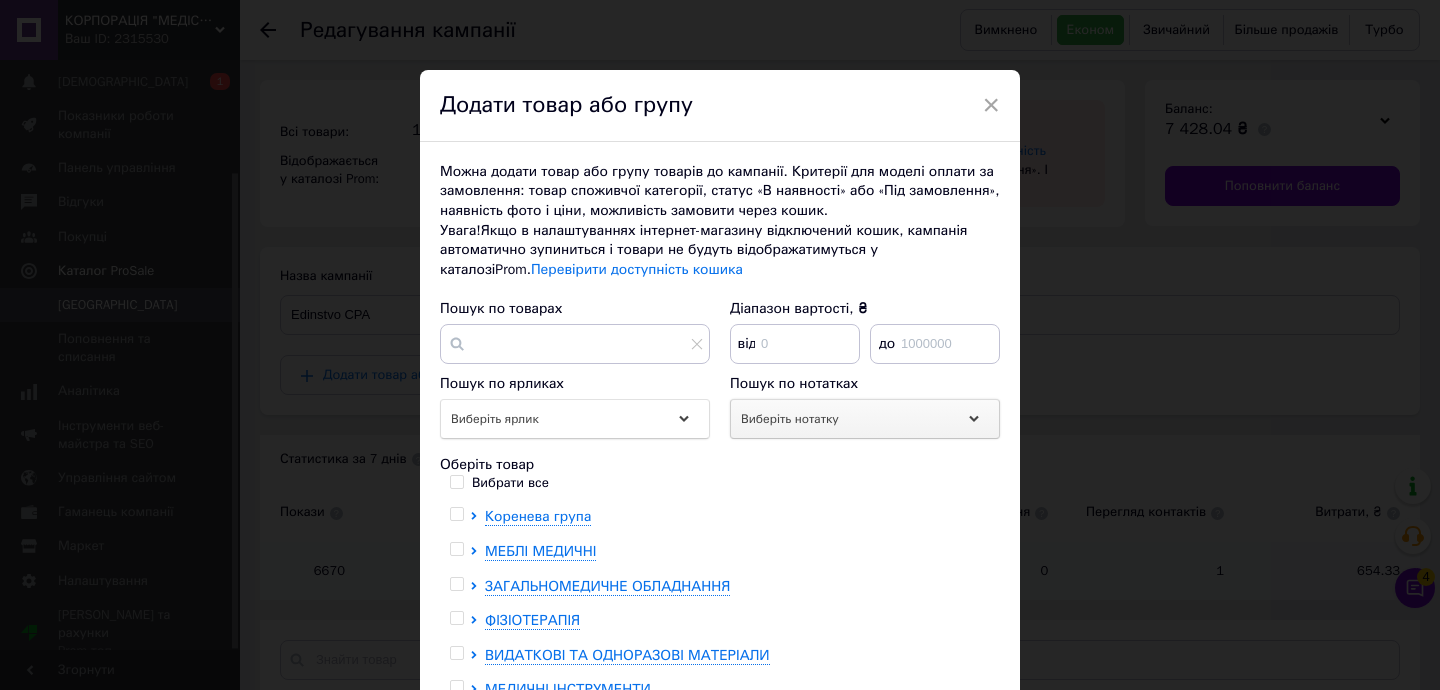 click on "Виберіть нотатку" at bounding box center [790, 419] 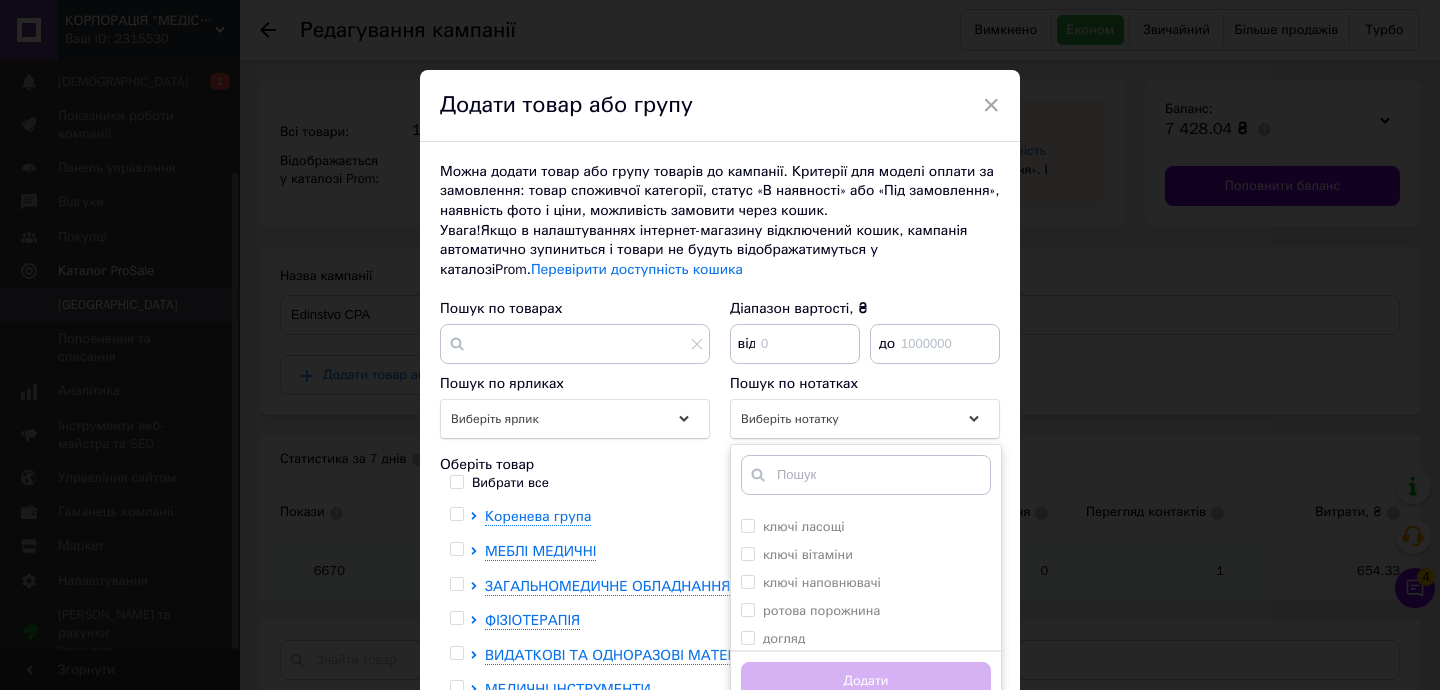 scroll, scrollTop: 1558, scrollLeft: 0, axis: vertical 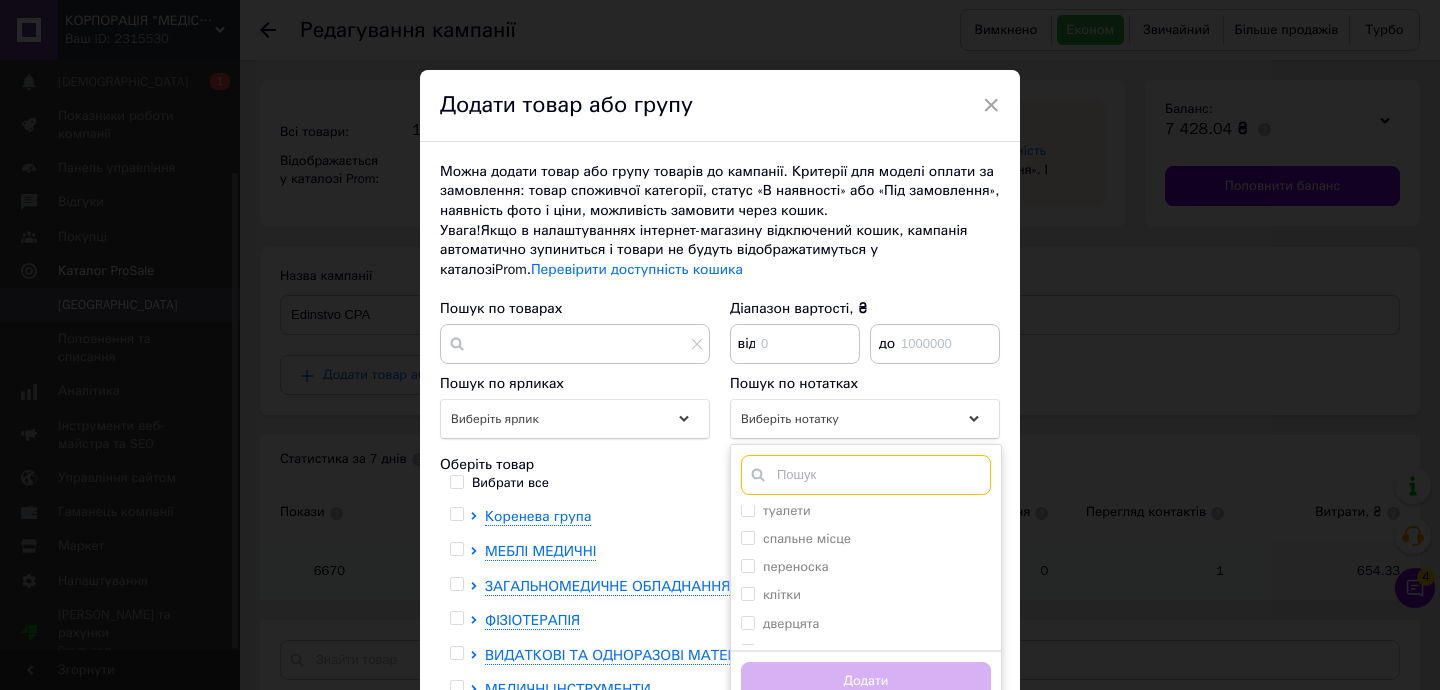 click at bounding box center (866, 475) 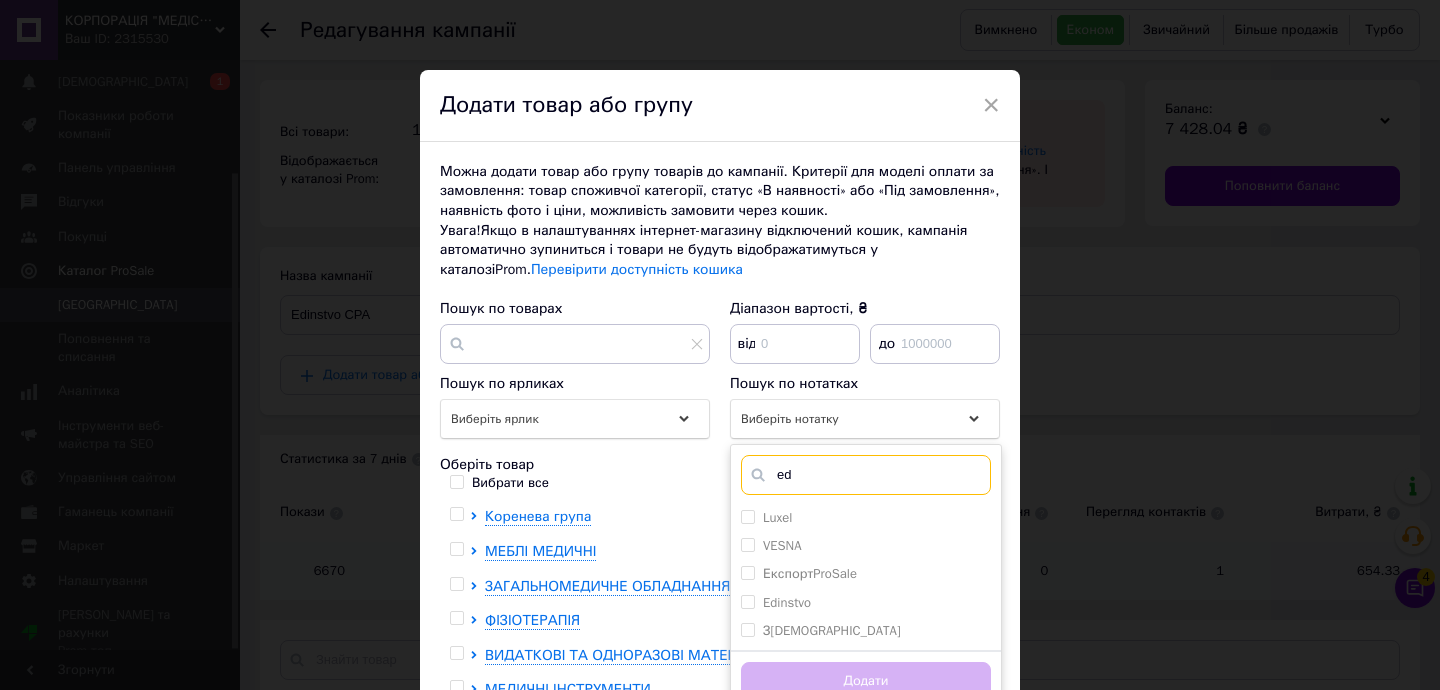 scroll, scrollTop: 0, scrollLeft: 0, axis: both 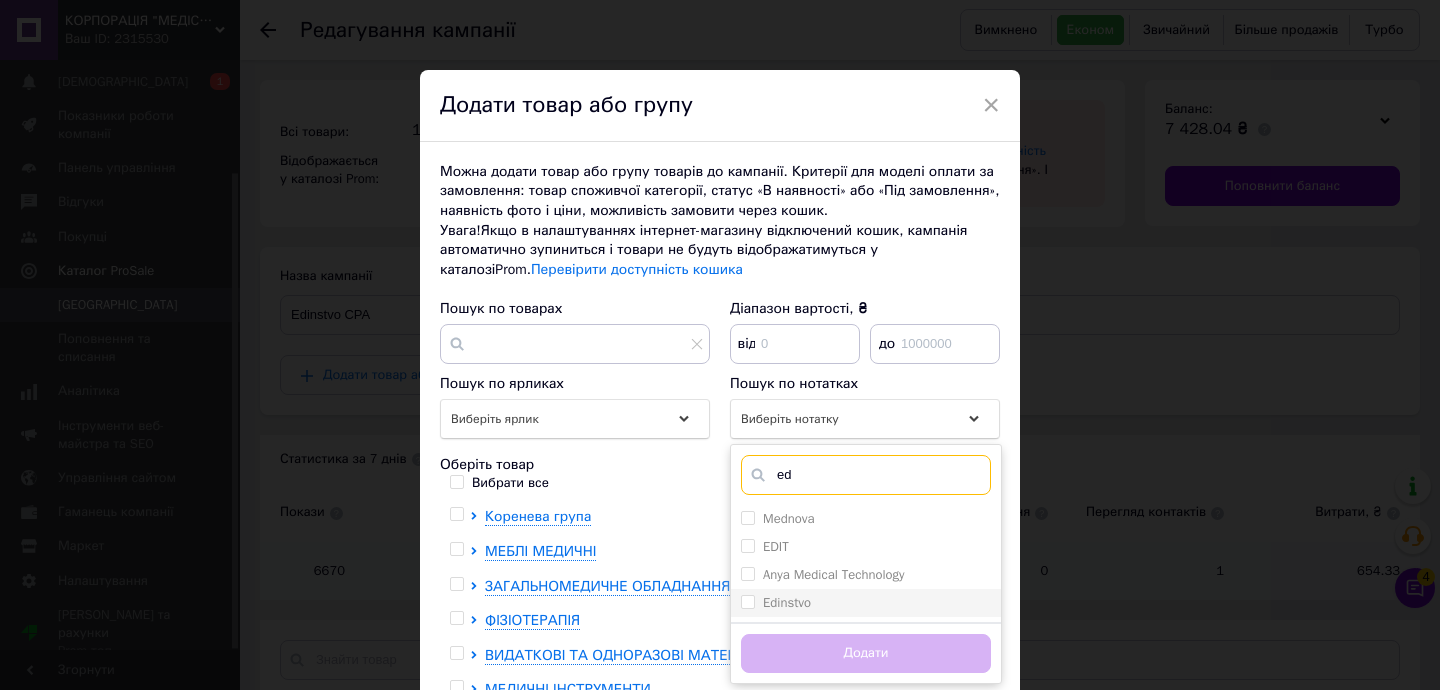 type on "ed" 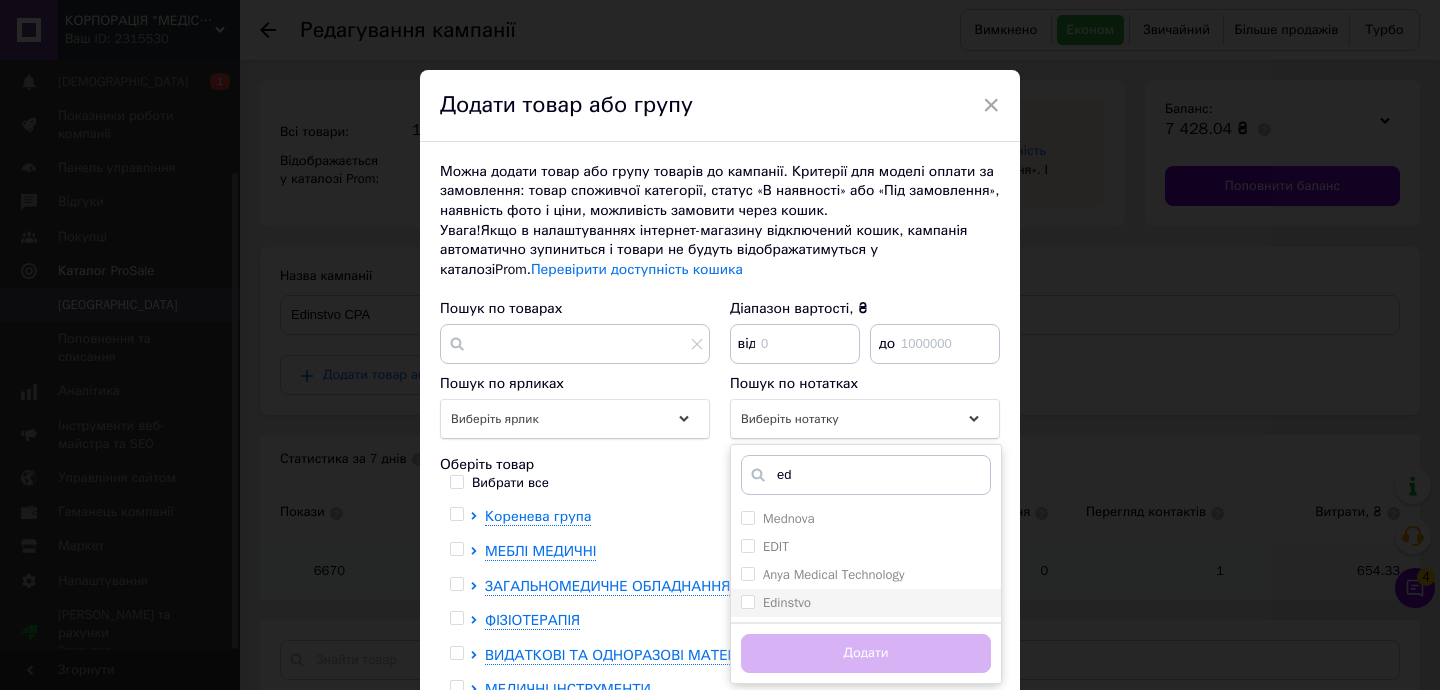 click on "Edinstvo" at bounding box center [787, 602] 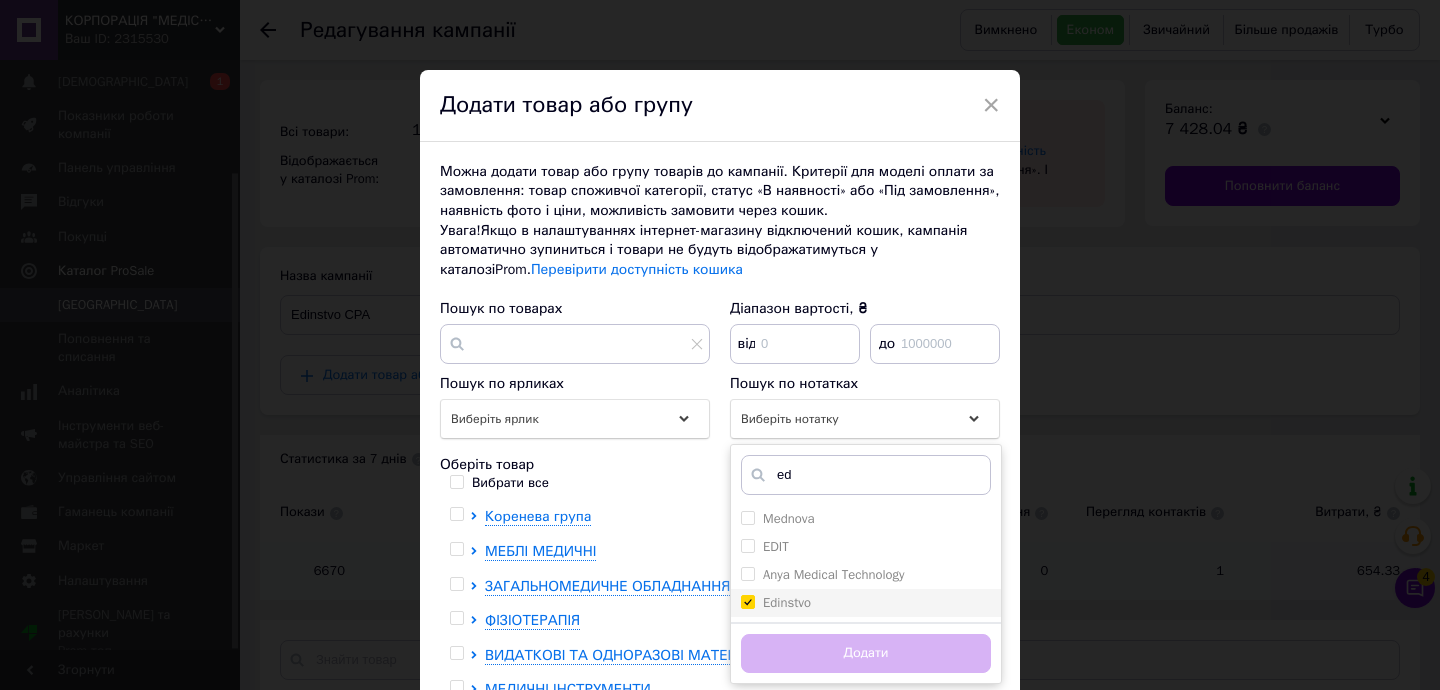 checkbox on "true" 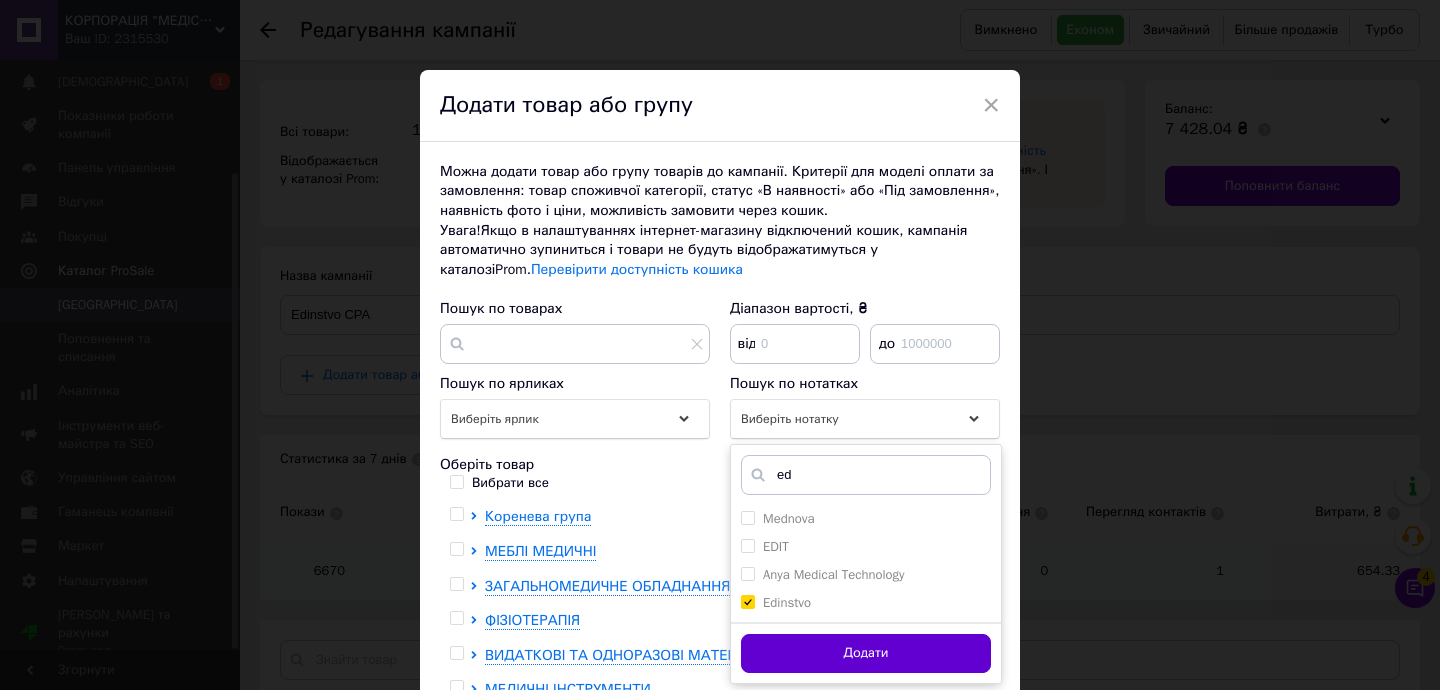click on "Додати" at bounding box center [866, 653] 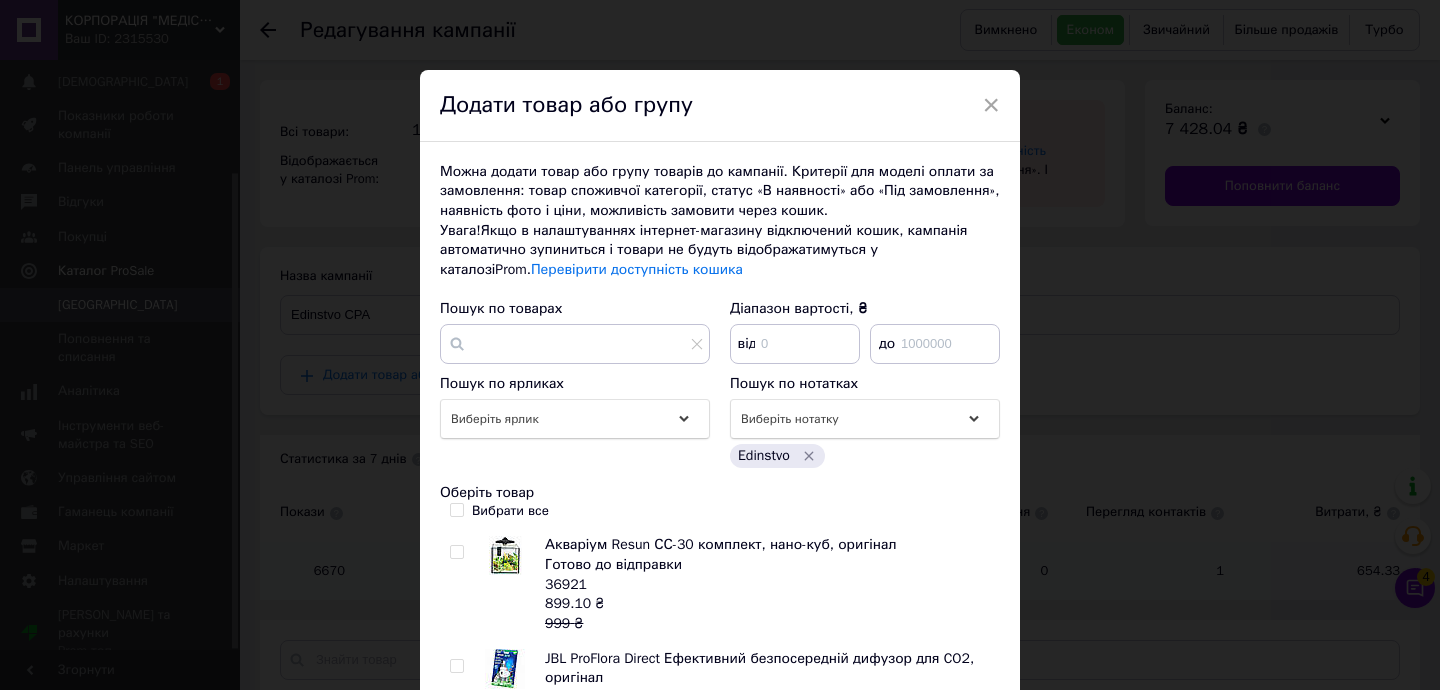 click on "Вибрати все" at bounding box center [456, 509] 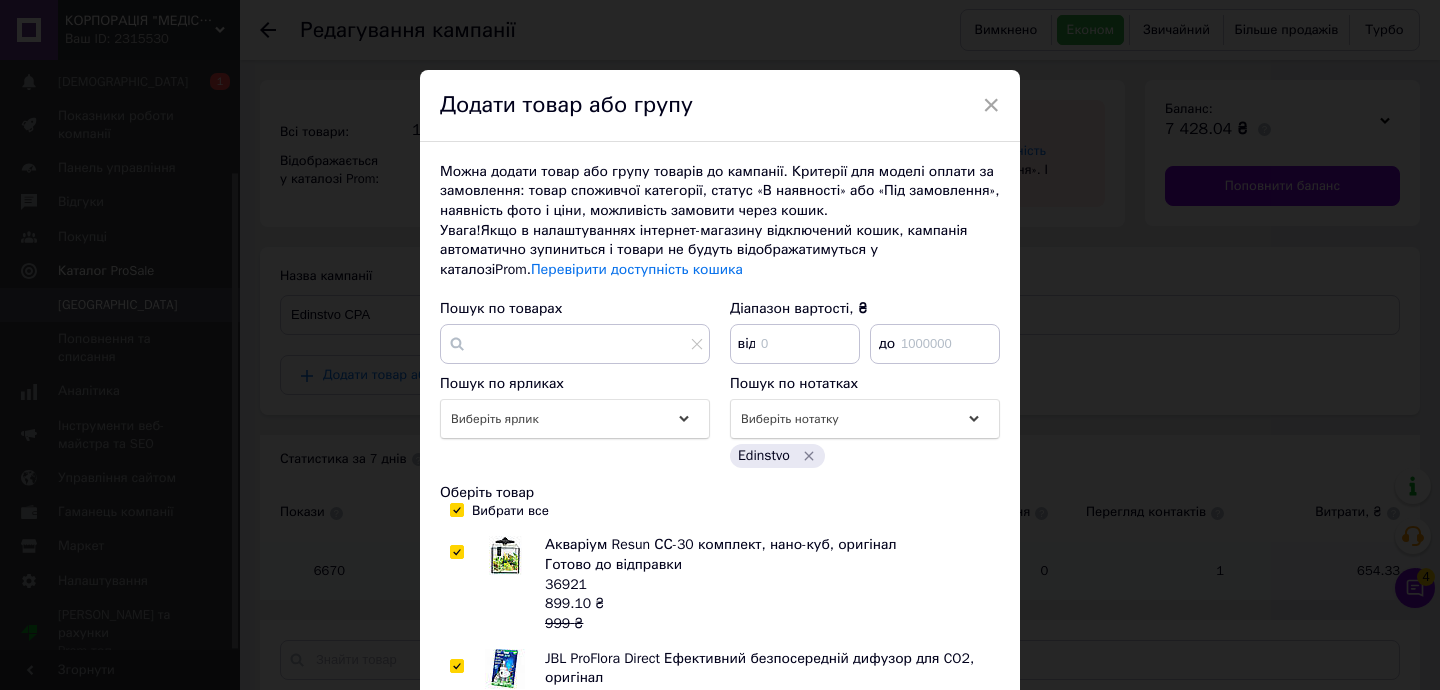 checkbox on "true" 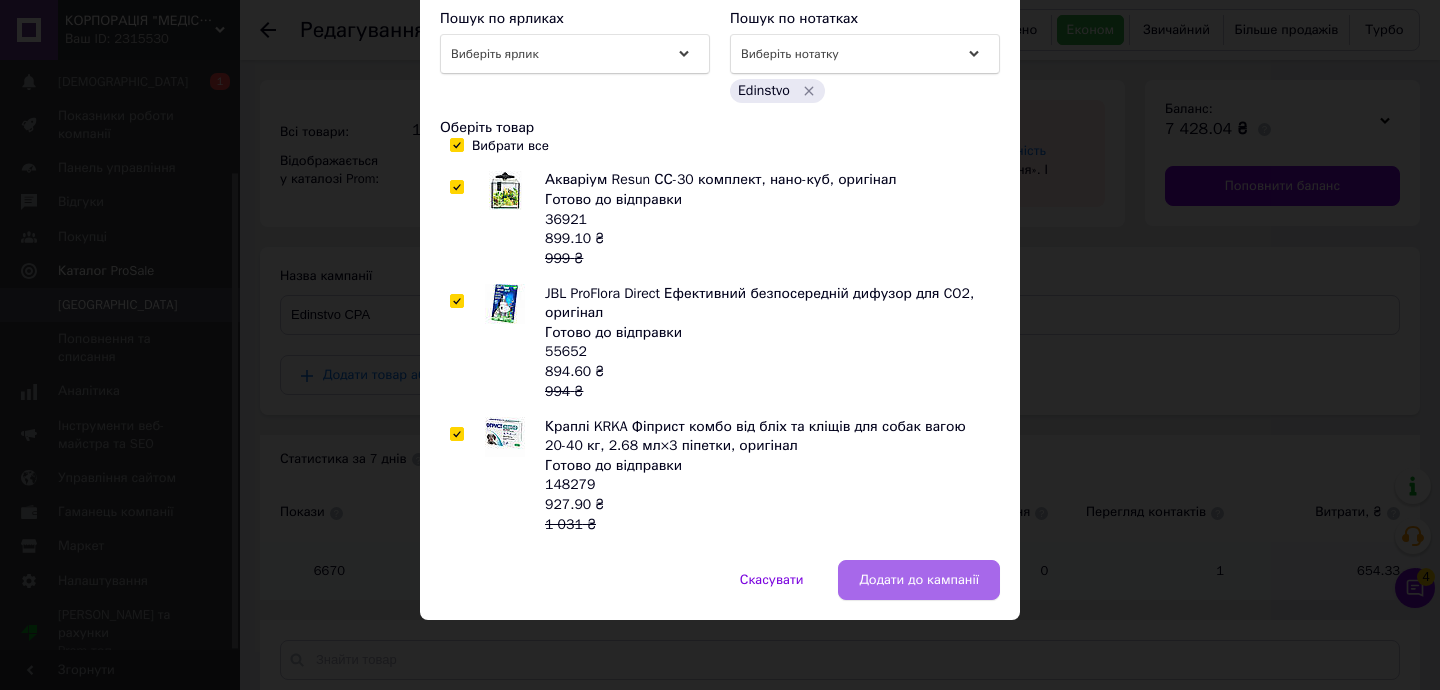 click on "Додати до кампанії" at bounding box center [919, 580] 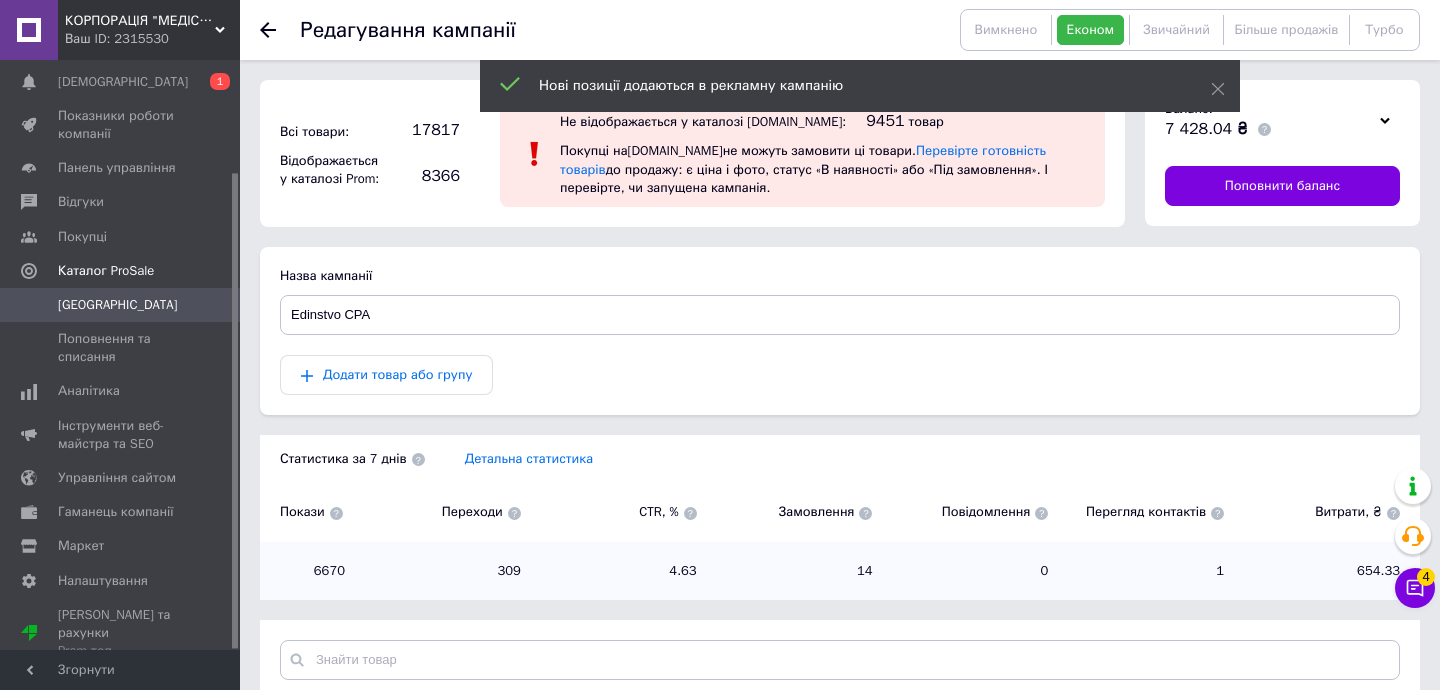 click 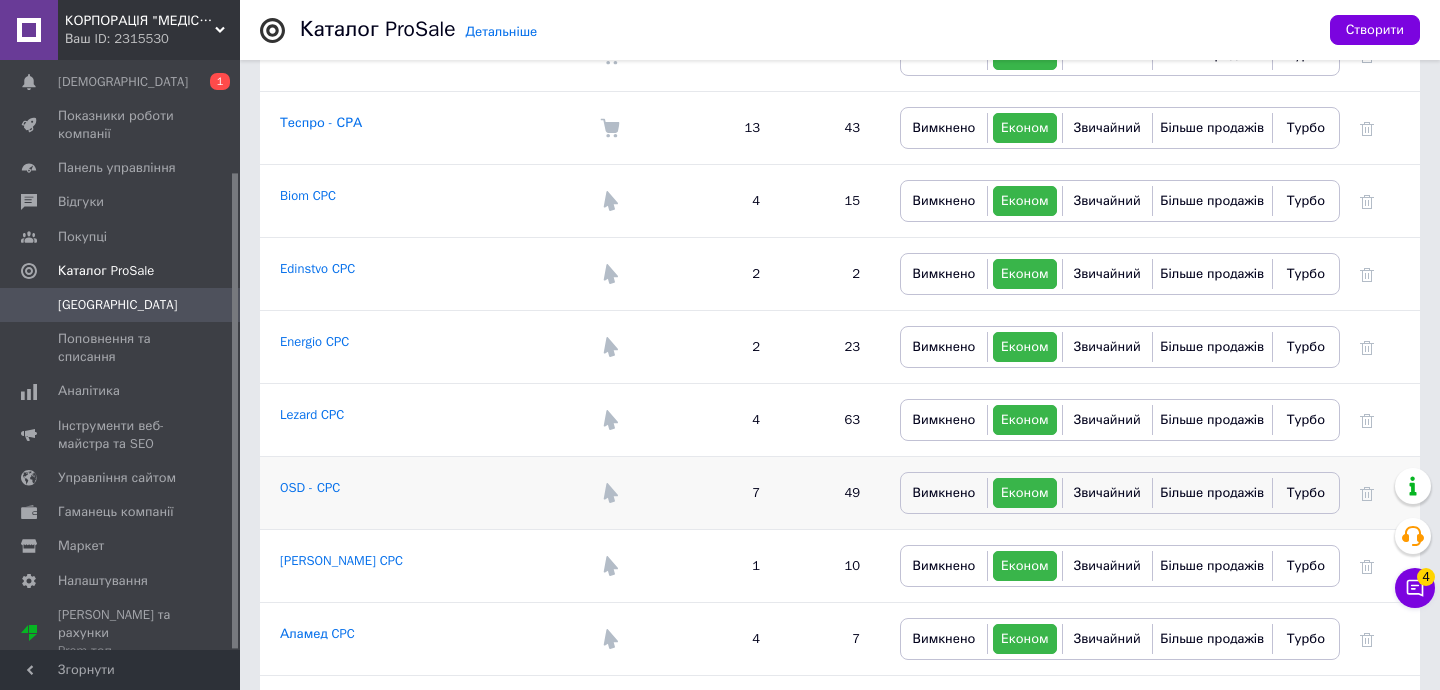scroll, scrollTop: 1674, scrollLeft: 0, axis: vertical 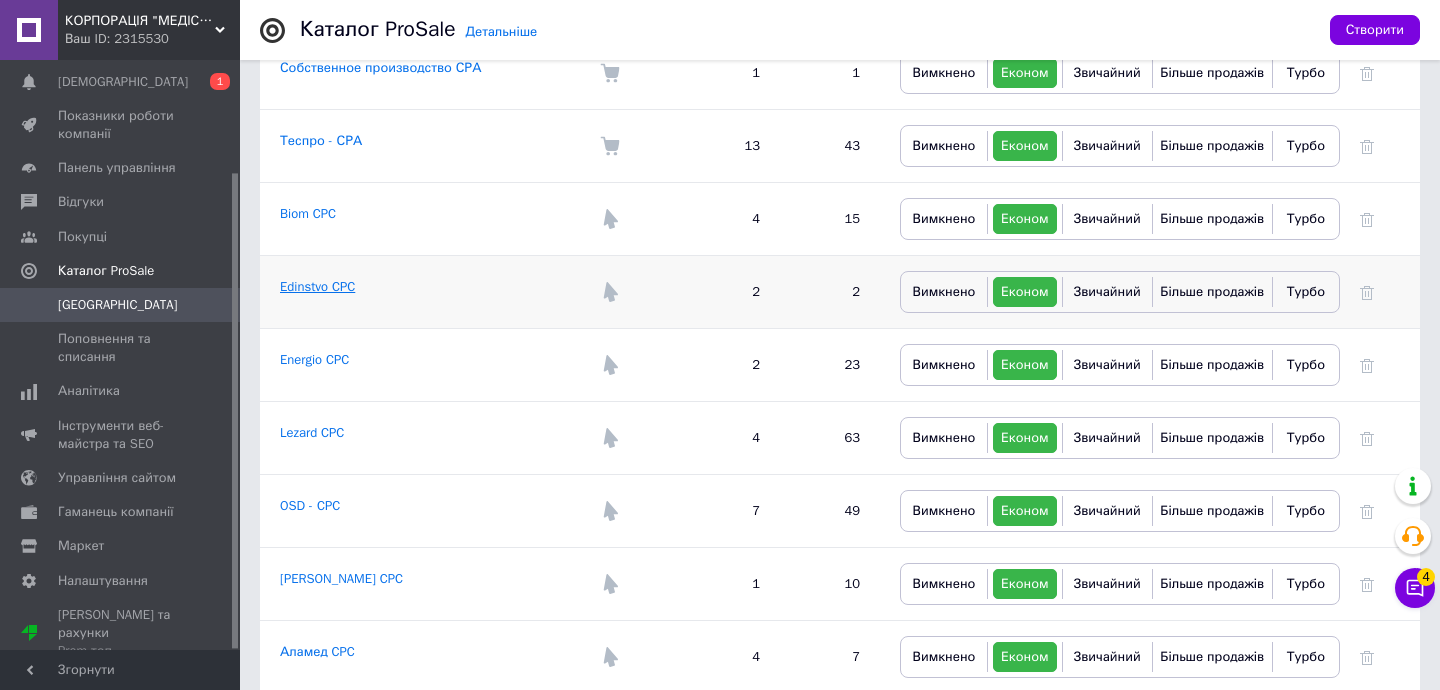 click on "Edinstvo CPC" at bounding box center [317, 286] 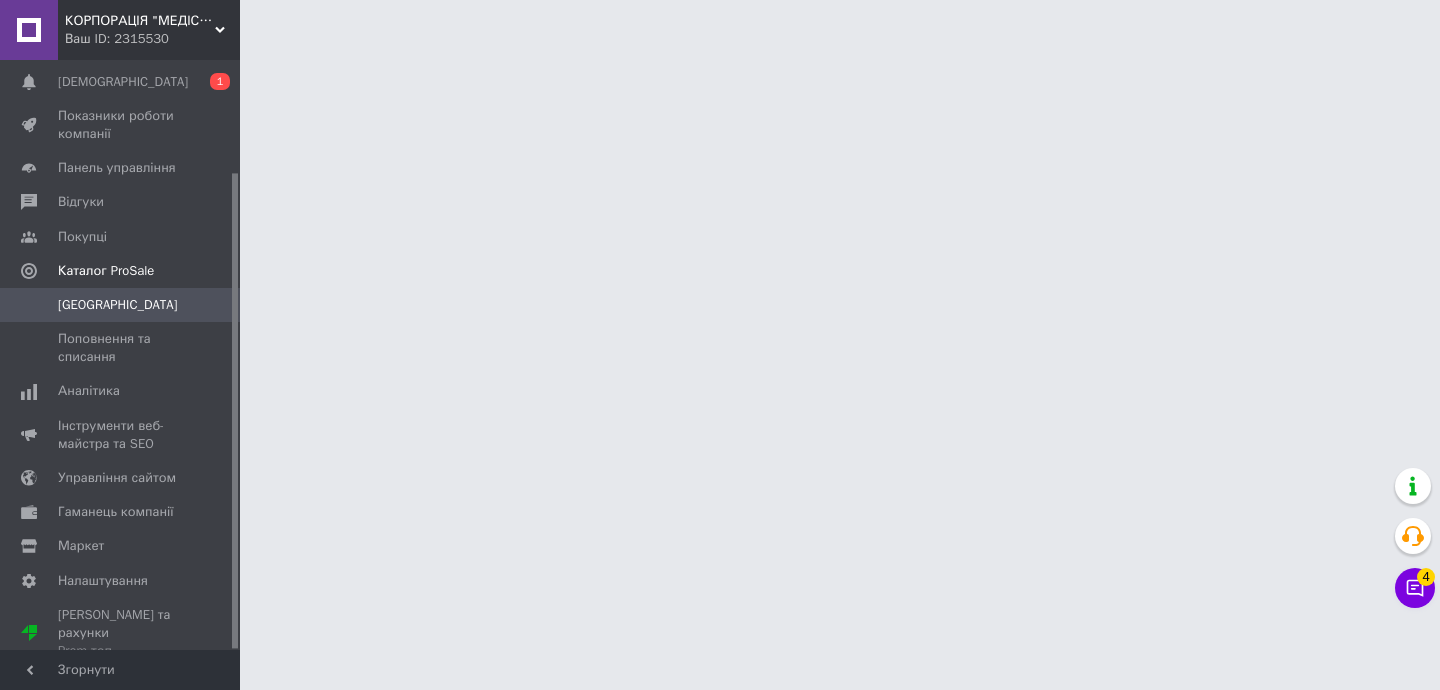 scroll, scrollTop: 0, scrollLeft: 0, axis: both 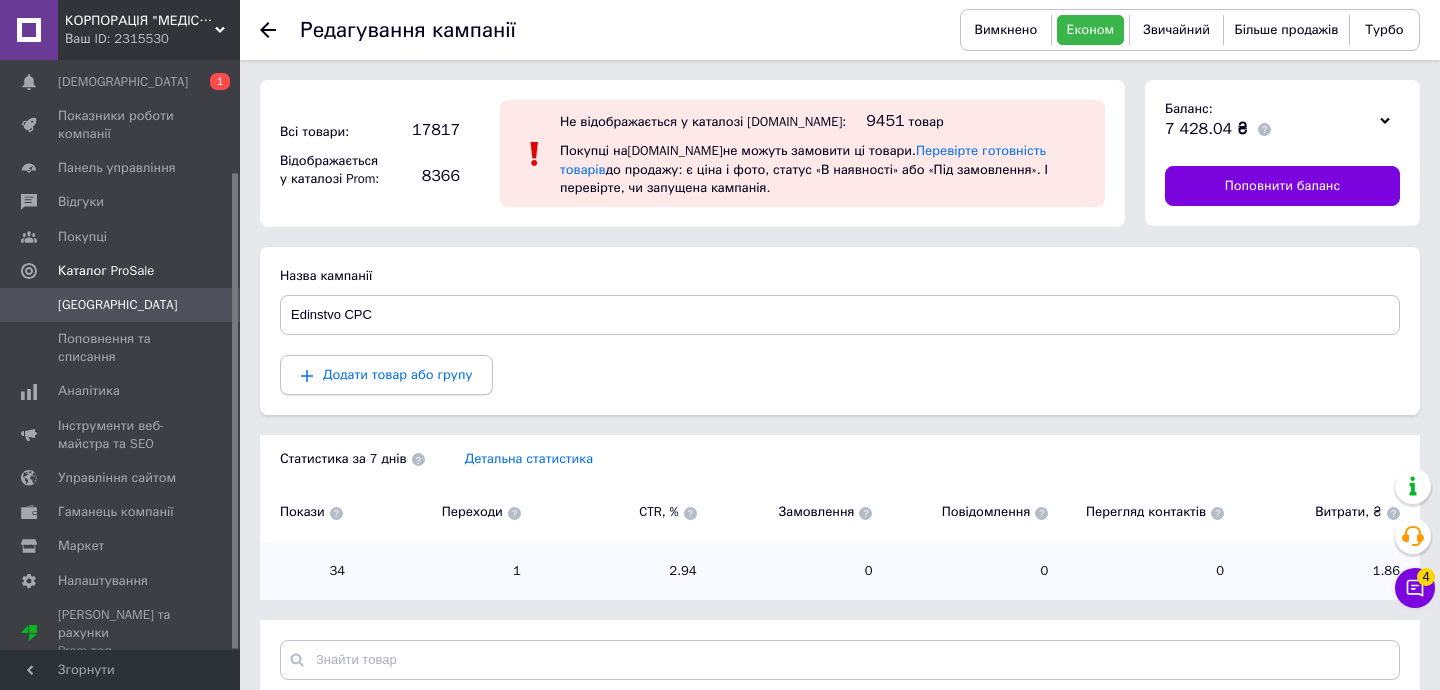 click on "Додати товар або групу" at bounding box center [397, 374] 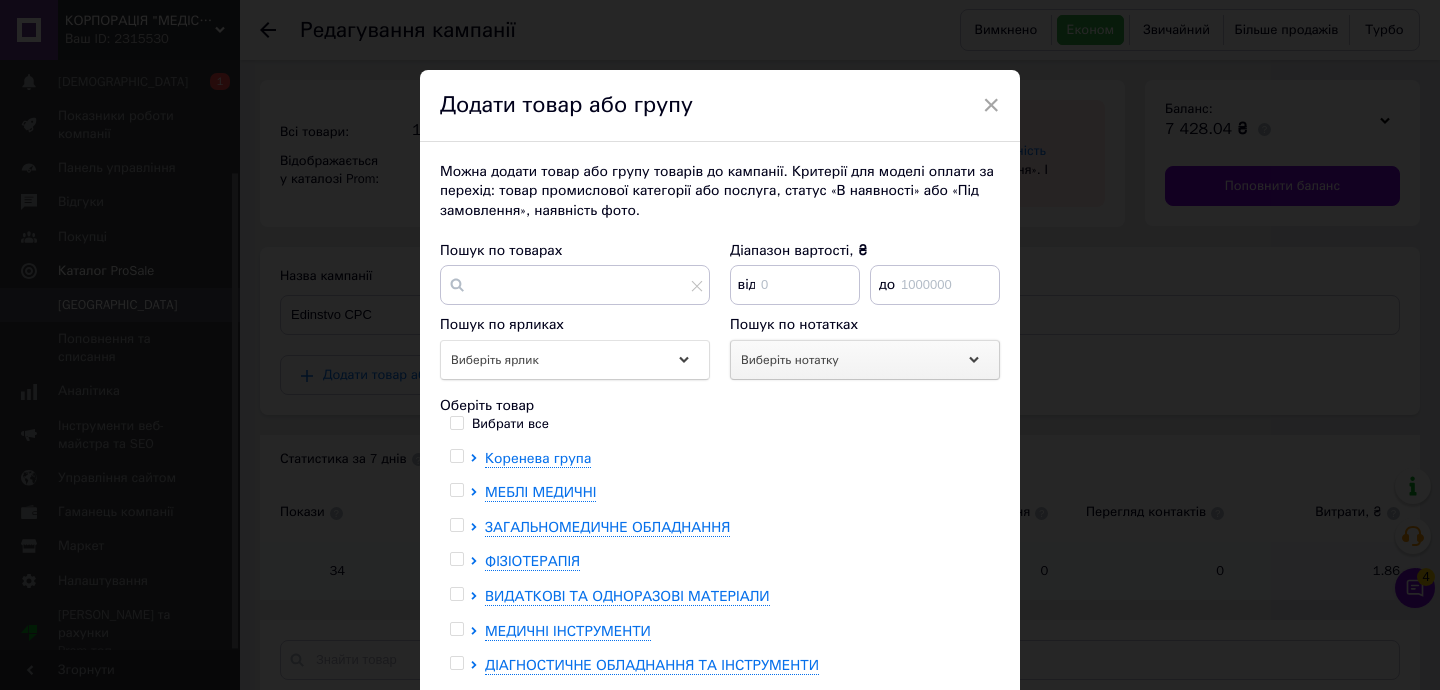 click on "Виберіть нотатку" at bounding box center [790, 360] 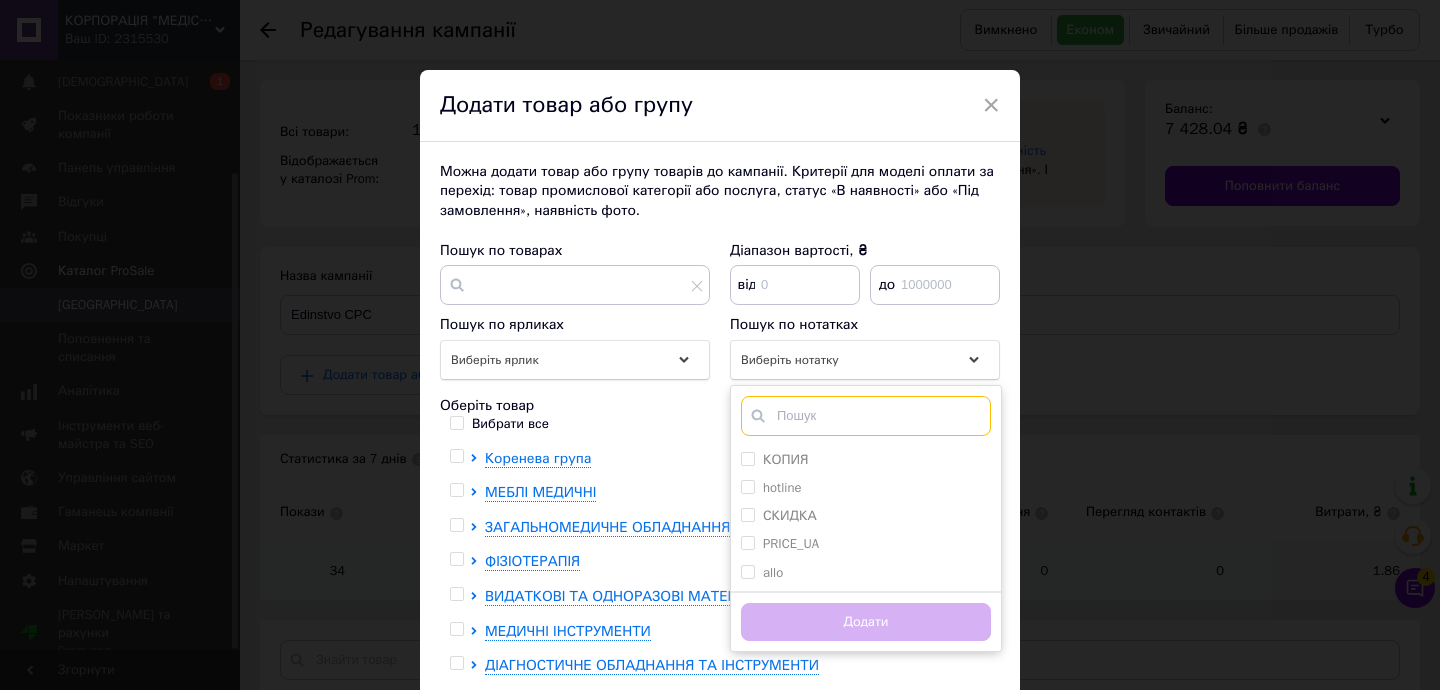 click at bounding box center (866, 416) 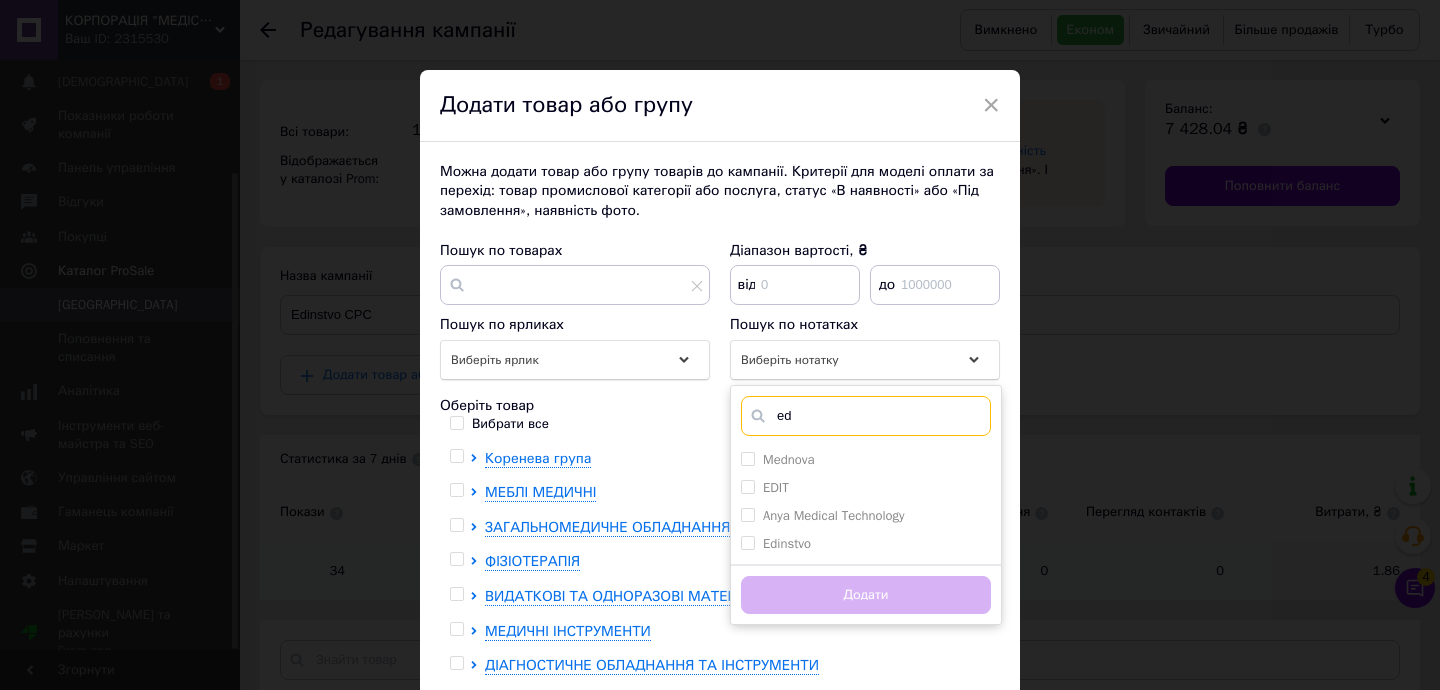 type on "ed" 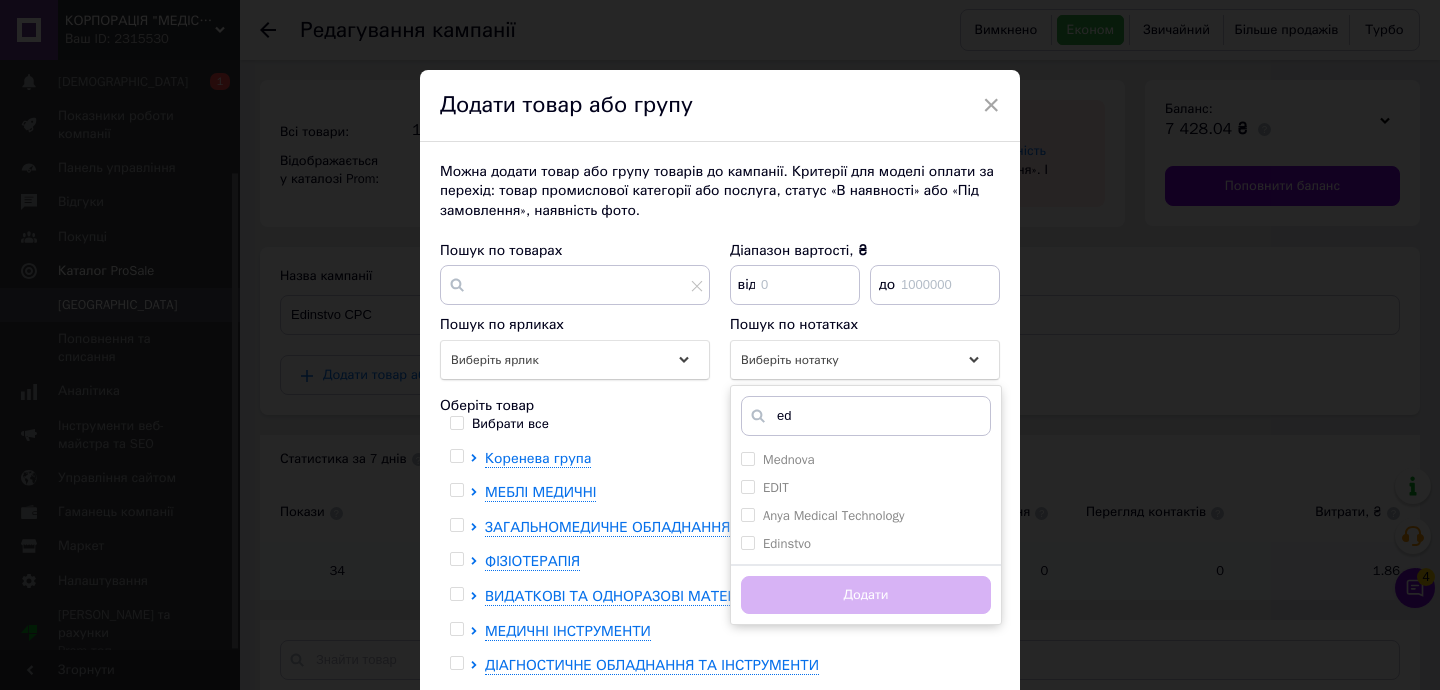 click on "ed Mednova EDIT Anya Medical Technology Edinstvo Створити мітку   ed Додати" at bounding box center [866, 505] 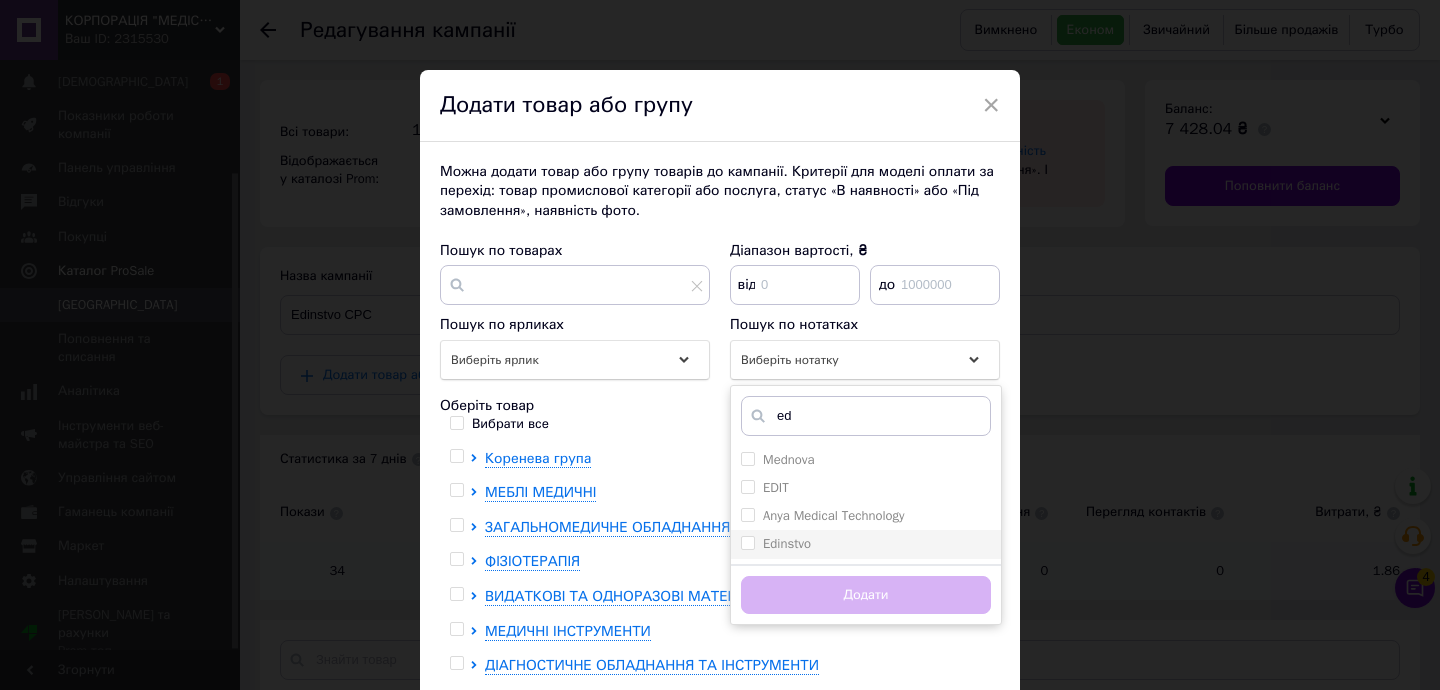 click on "Edinstvo" at bounding box center [787, 543] 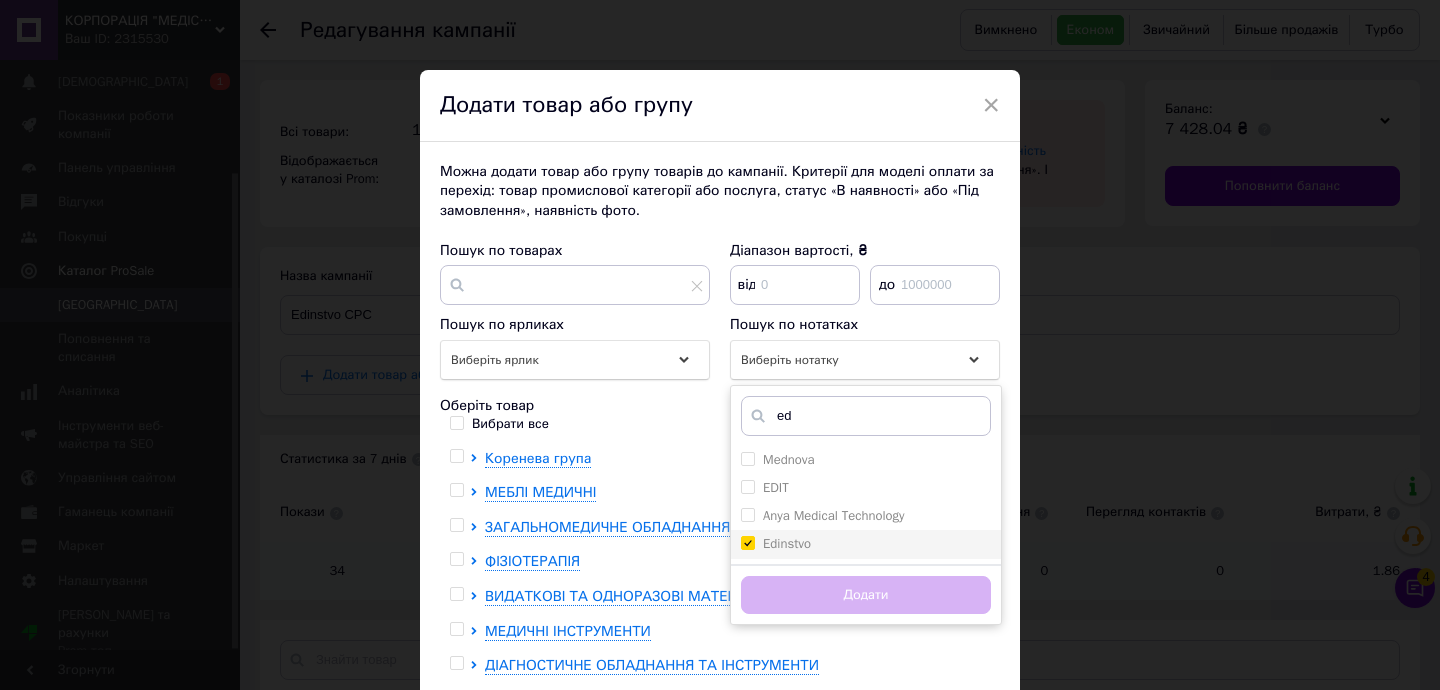 checkbox on "true" 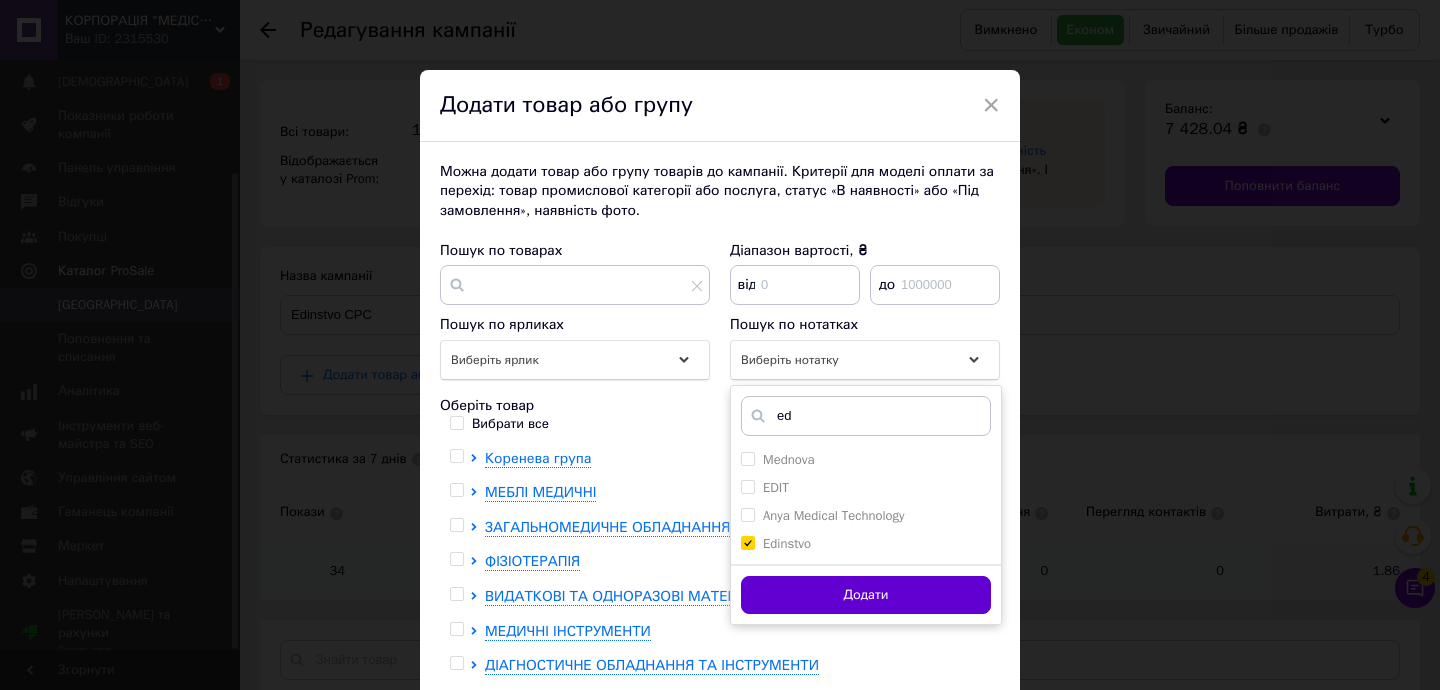 click on "Додати" at bounding box center [866, 595] 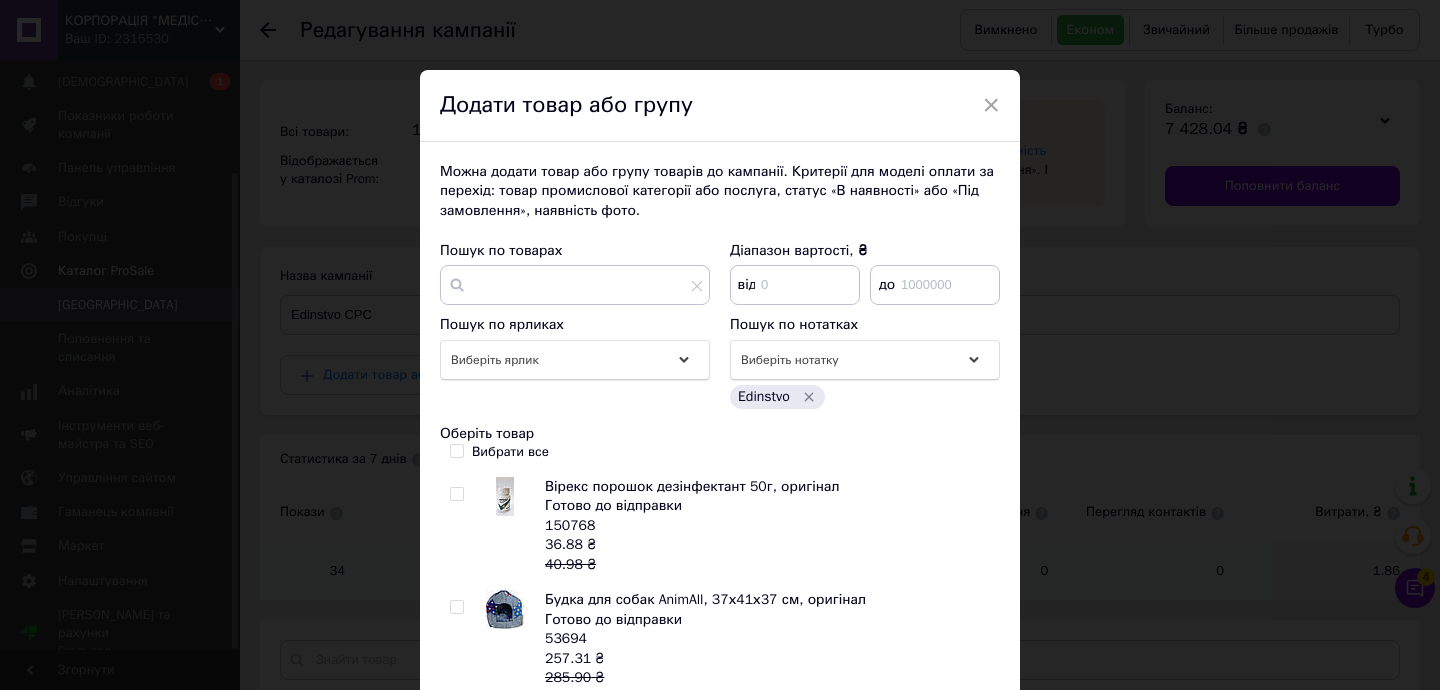 click on "Вибрати все" at bounding box center [456, 450] 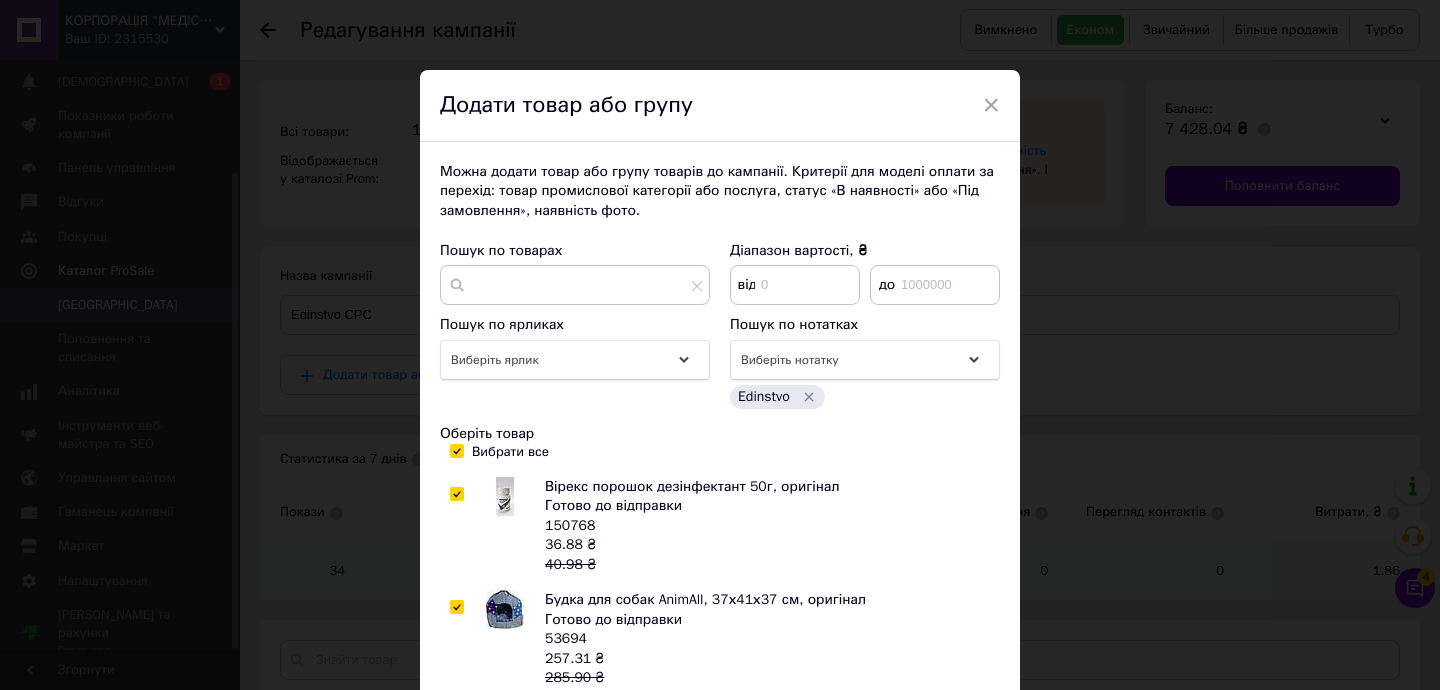 checkbox on "true" 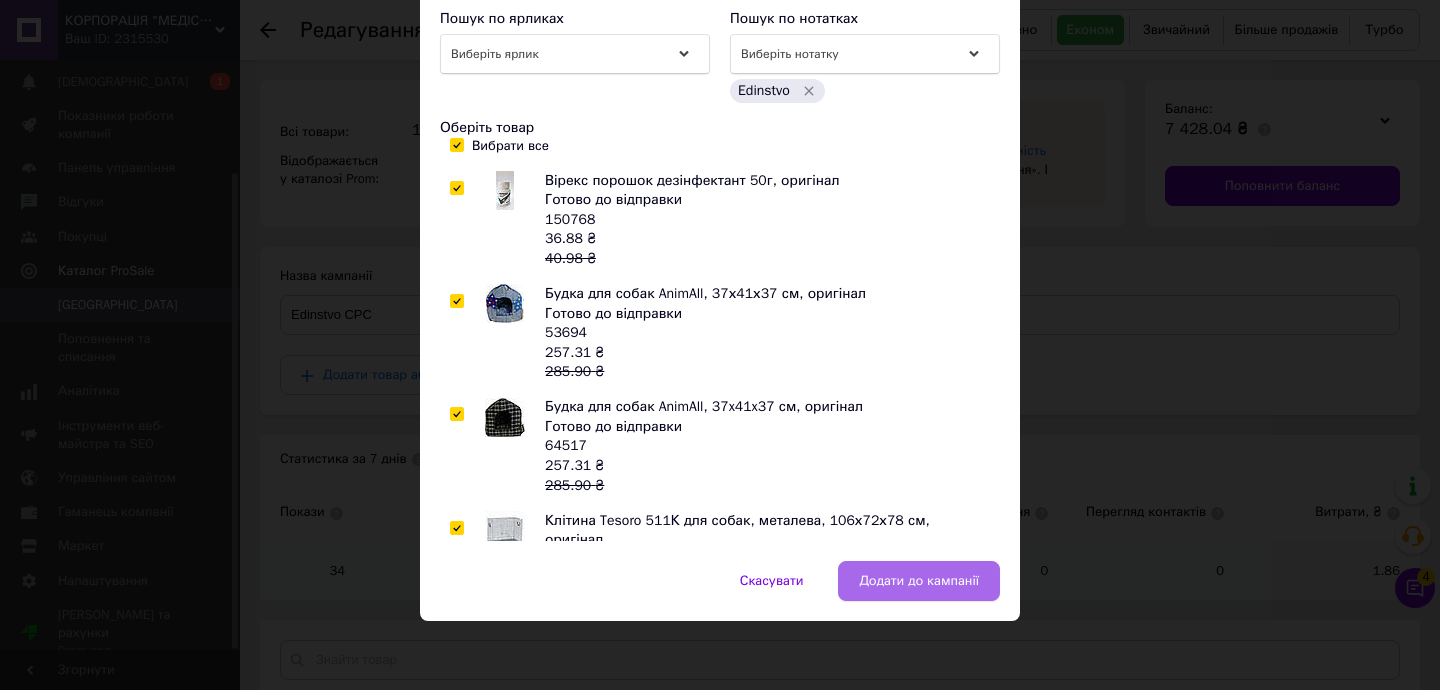 click on "Додати до кампанії" at bounding box center [919, 581] 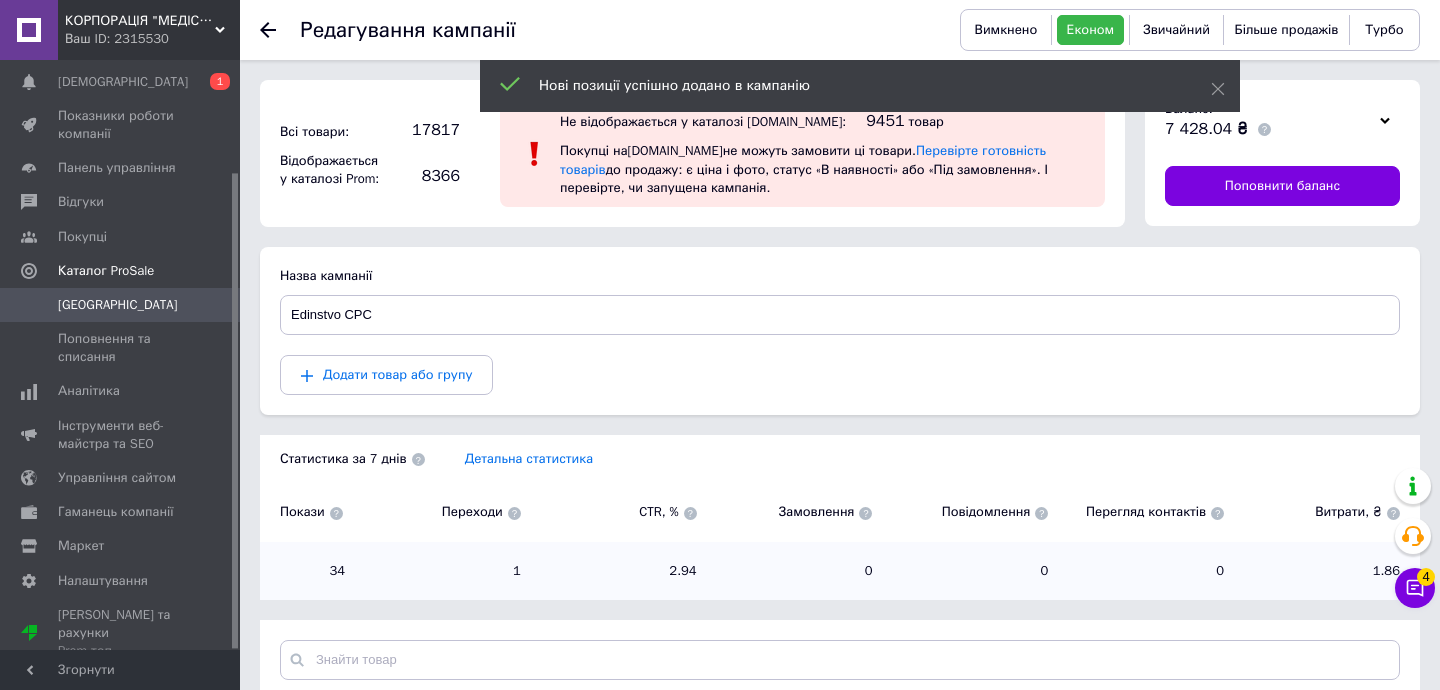 click 